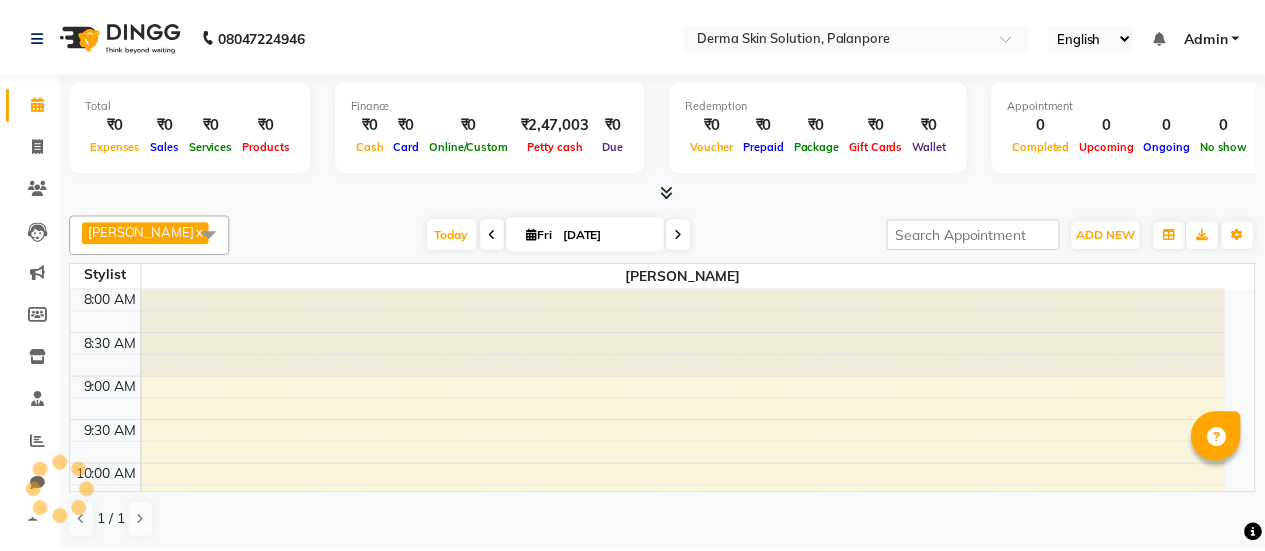 scroll, scrollTop: 0, scrollLeft: 0, axis: both 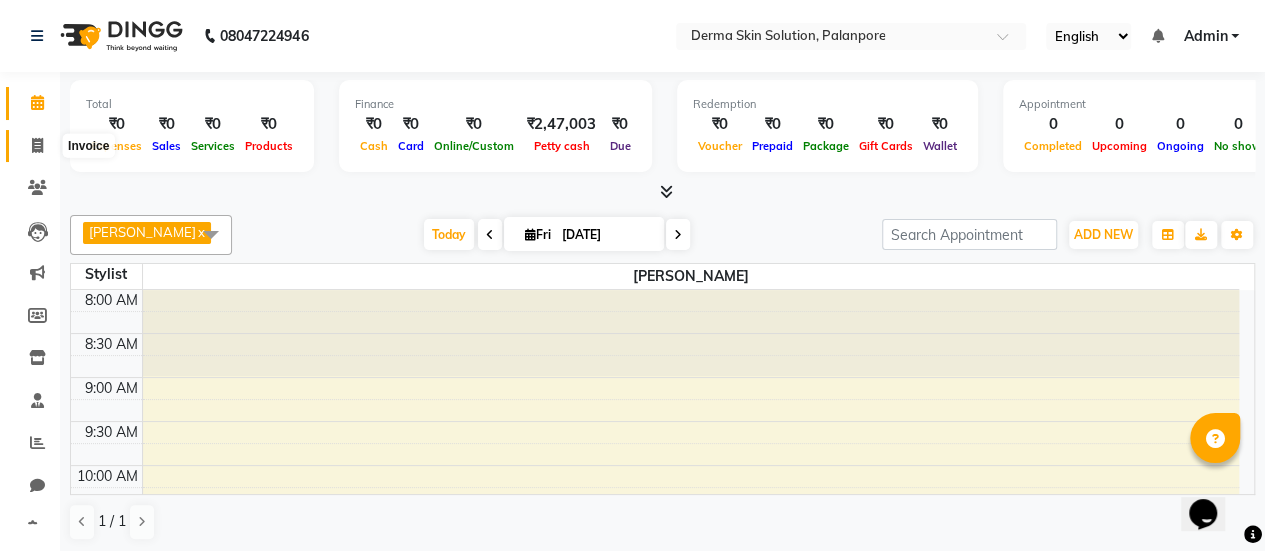 click 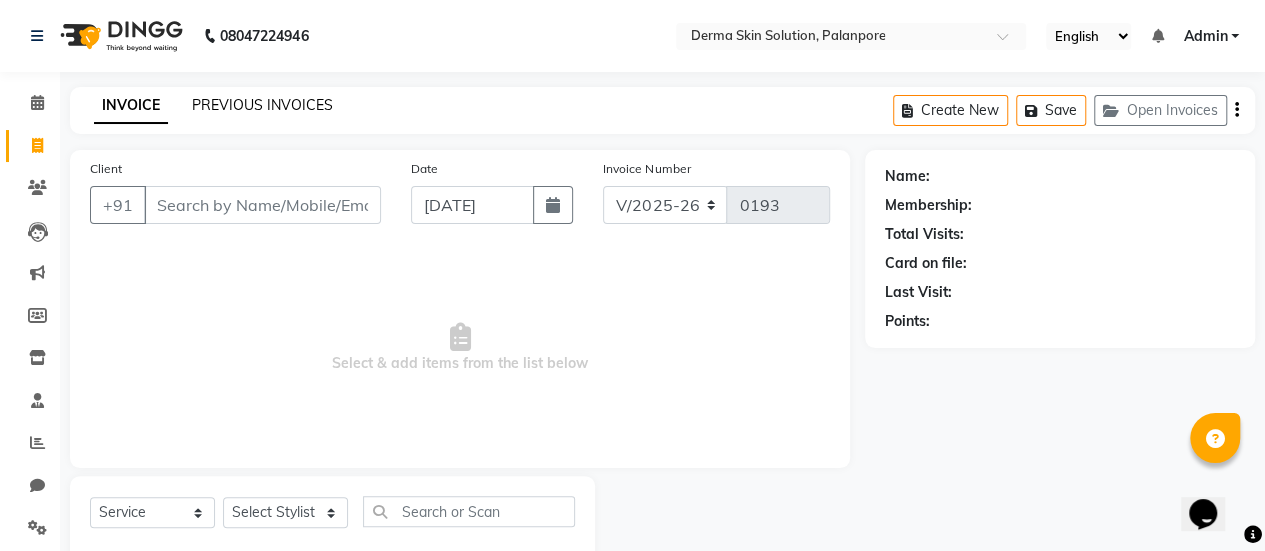 click on "PREVIOUS INVOICES" 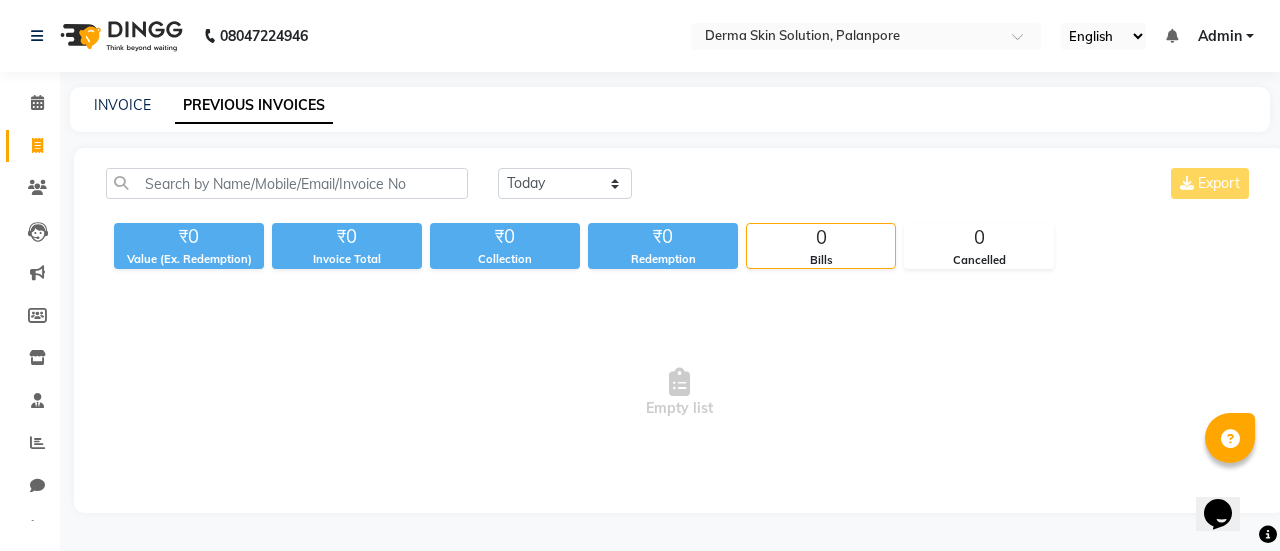 click on "Today Yesterday Custom Range Export ₹0 Value (Ex. Redemption) ₹0 Invoice Total  ₹0 Collection ₹0 Redemption 0 Bills 0 Cancelled  Empty list" 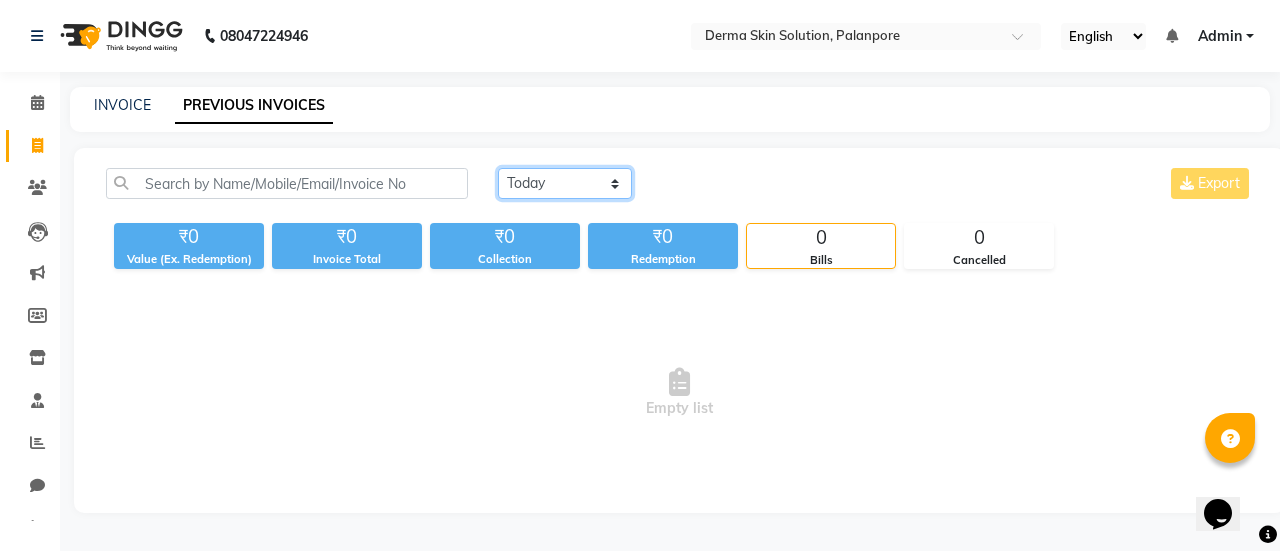 click on "Today Yesterday Custom Range" 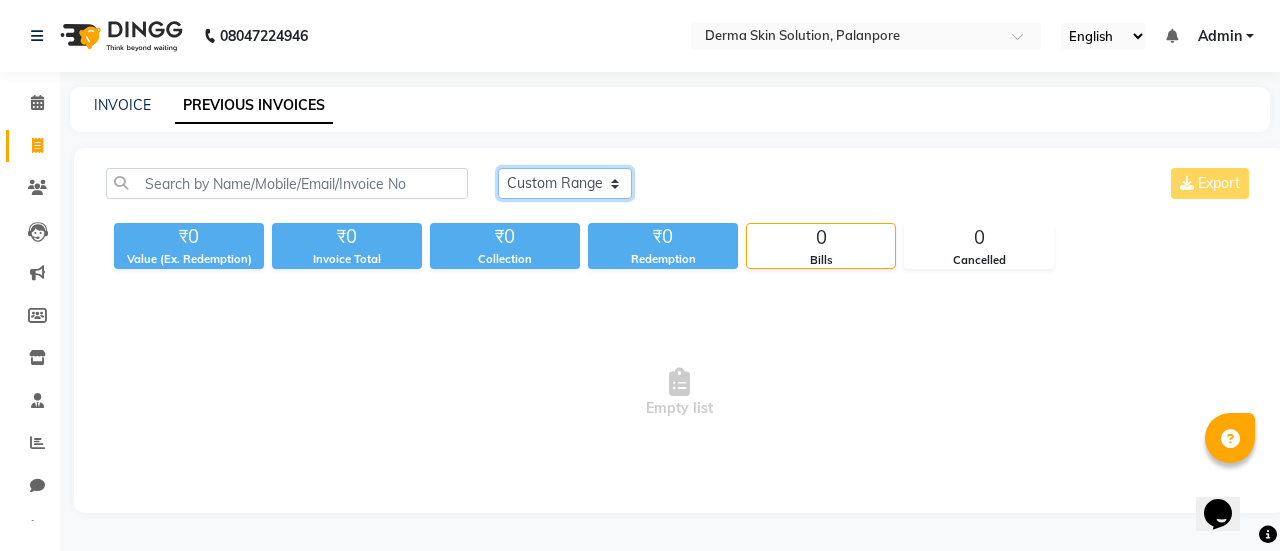 click on "Today Yesterday Custom Range" 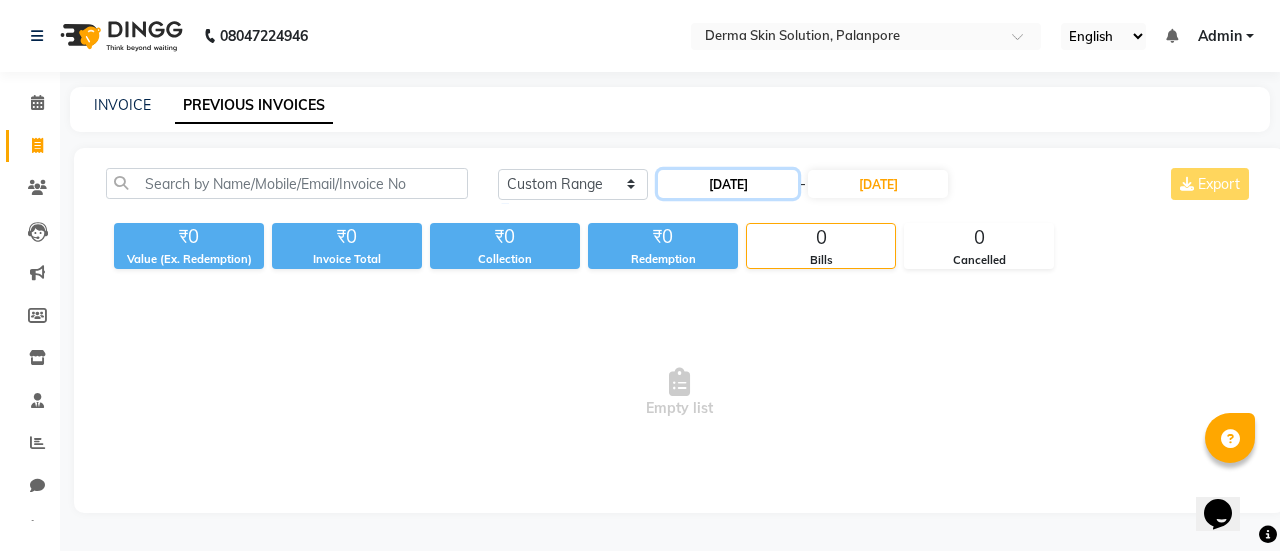 click on "11-07-2025" 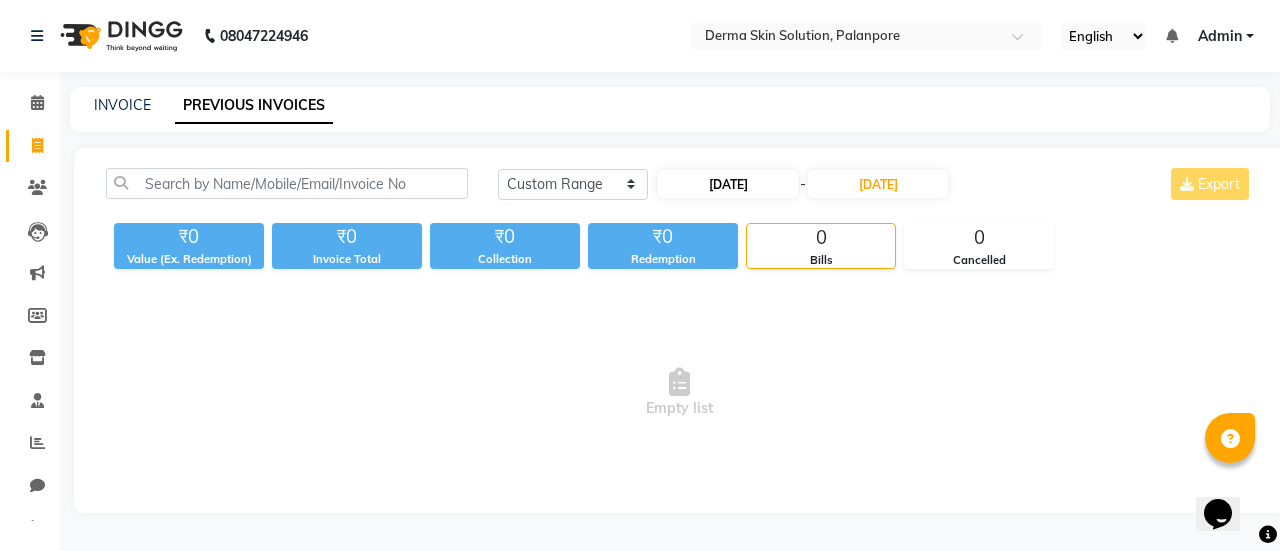 select on "7" 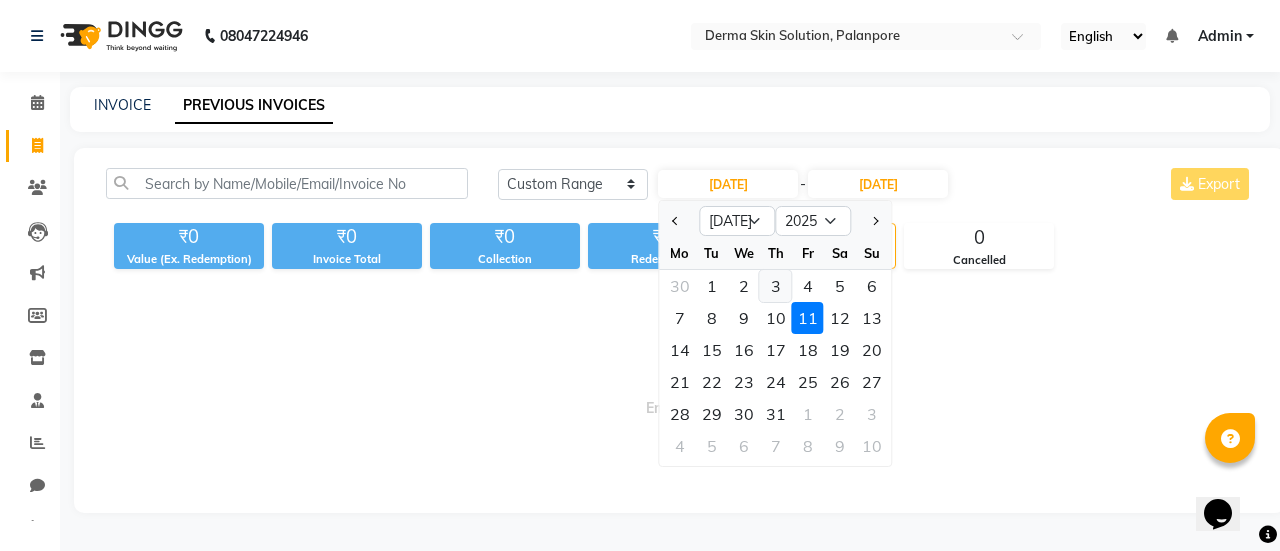 click on "3" 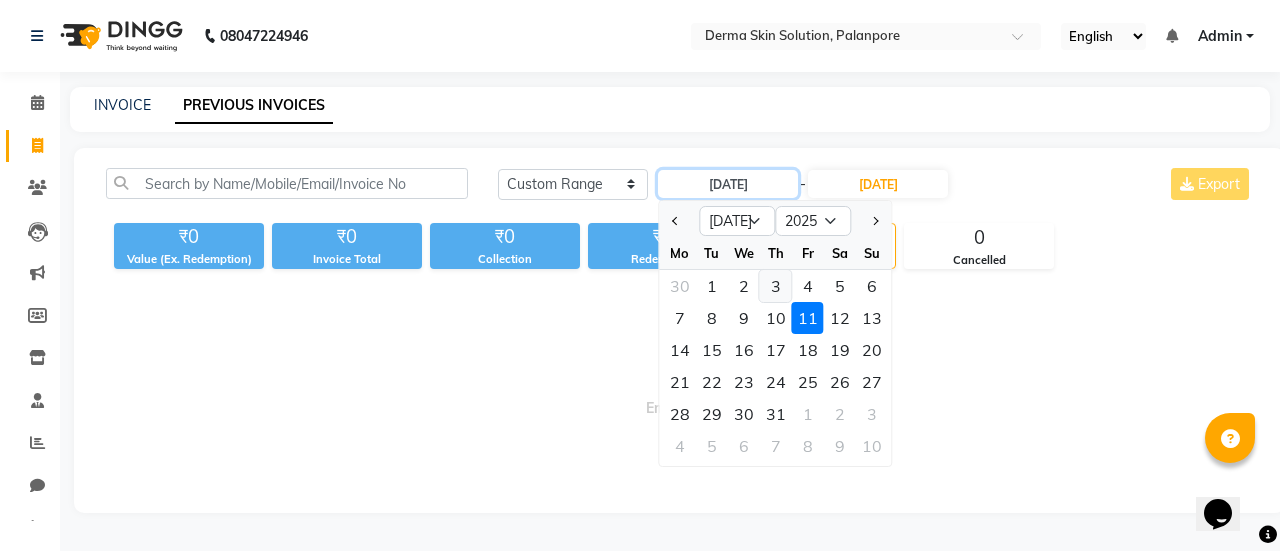 type on "03-07-2025" 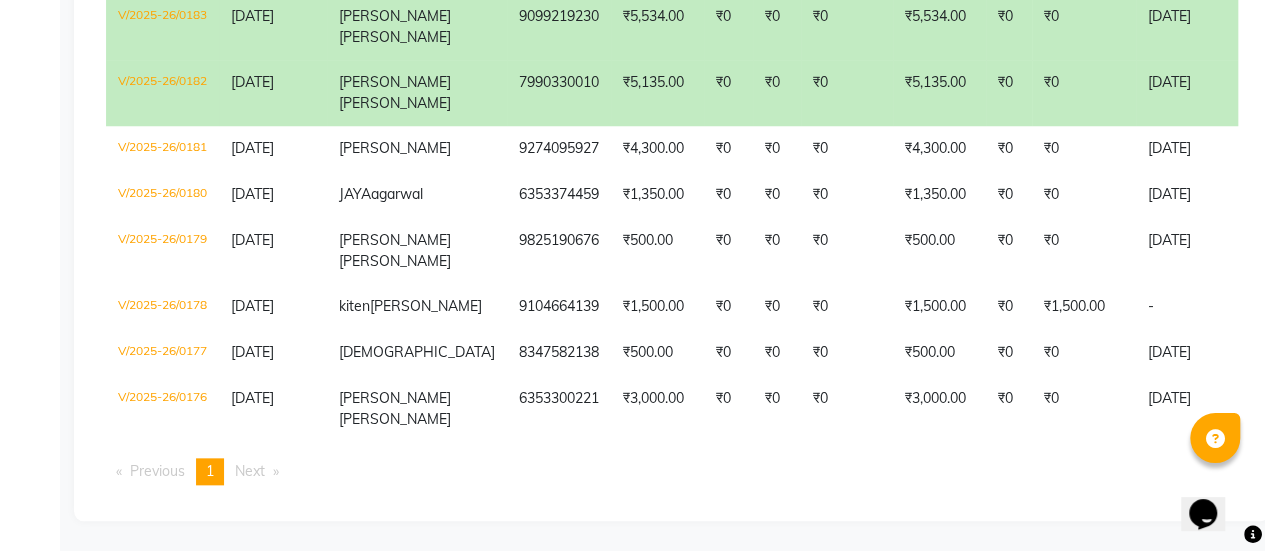 scroll, scrollTop: 895, scrollLeft: 0, axis: vertical 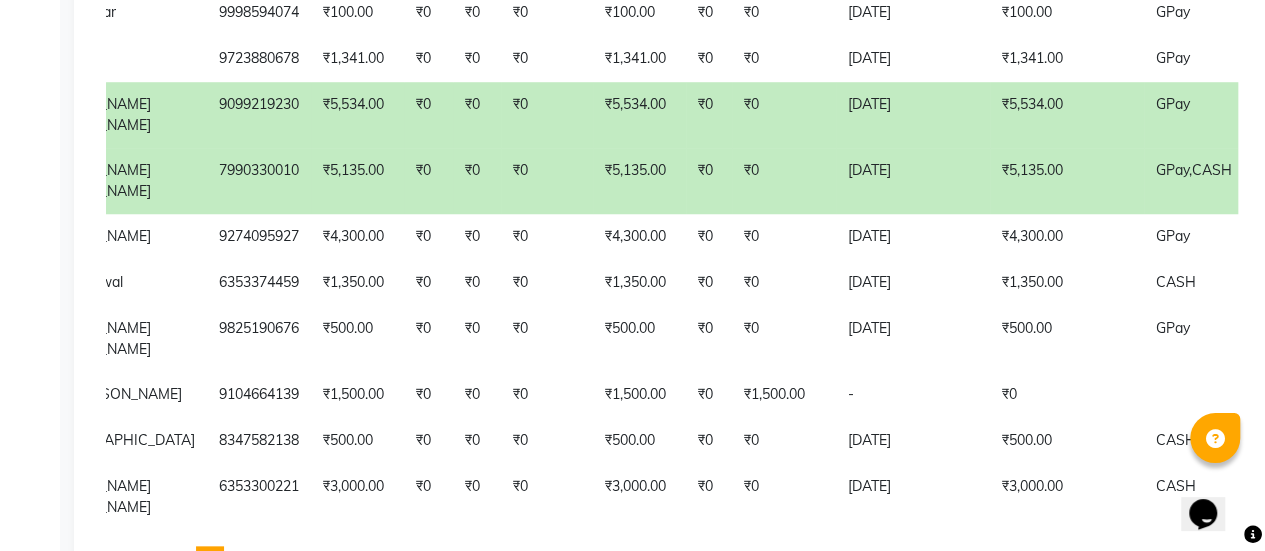 click on "₹0" 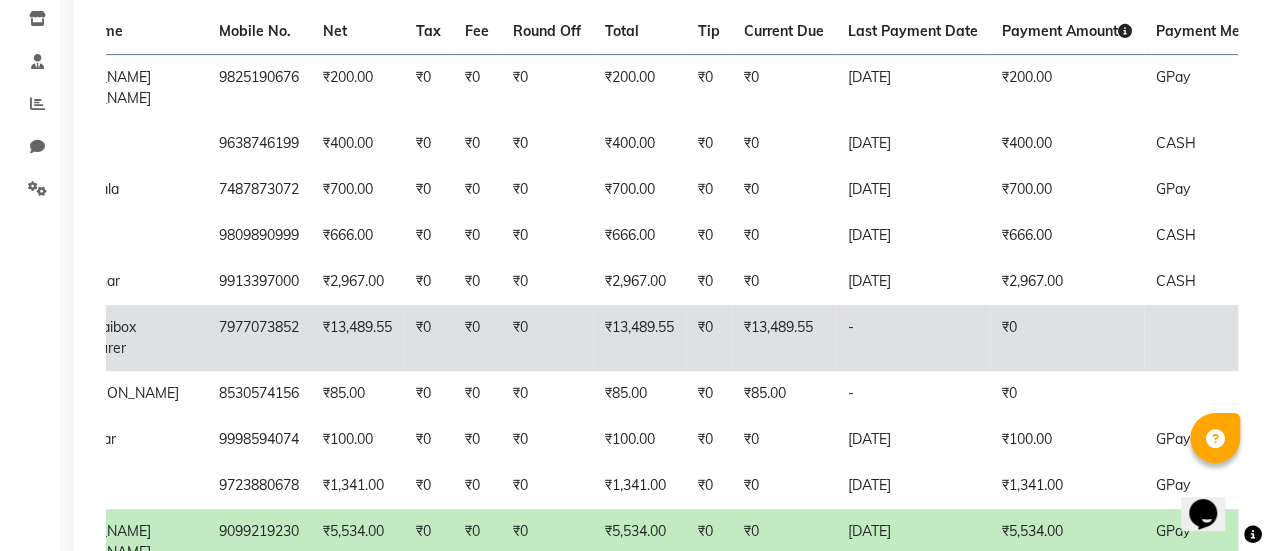 scroll, scrollTop: 334, scrollLeft: 0, axis: vertical 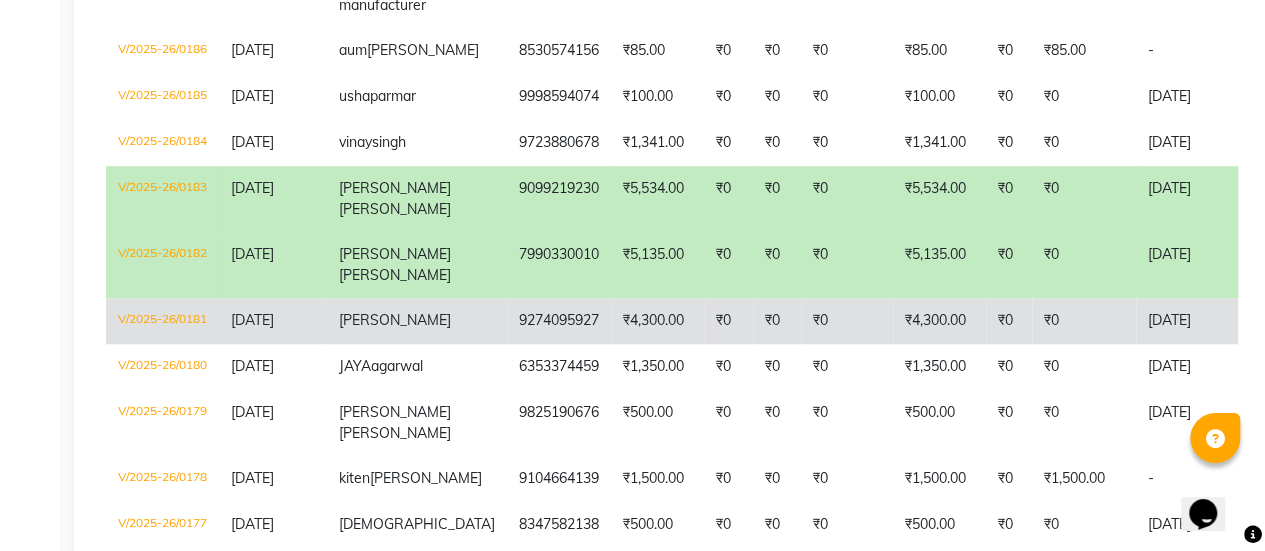 click on "agarwal" 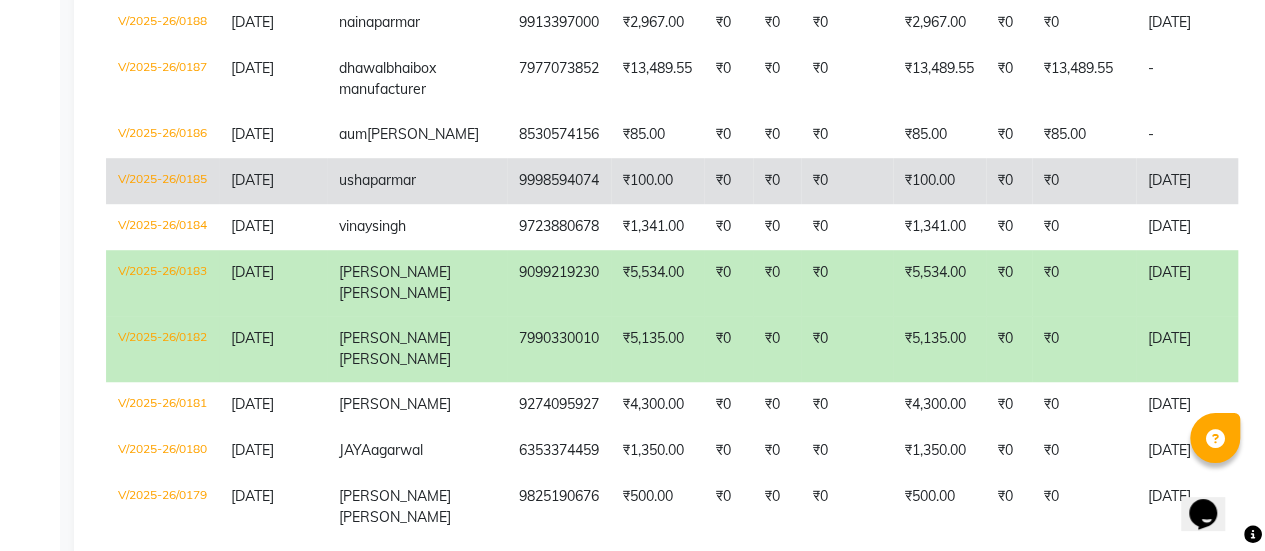 scroll, scrollTop: 599, scrollLeft: 0, axis: vertical 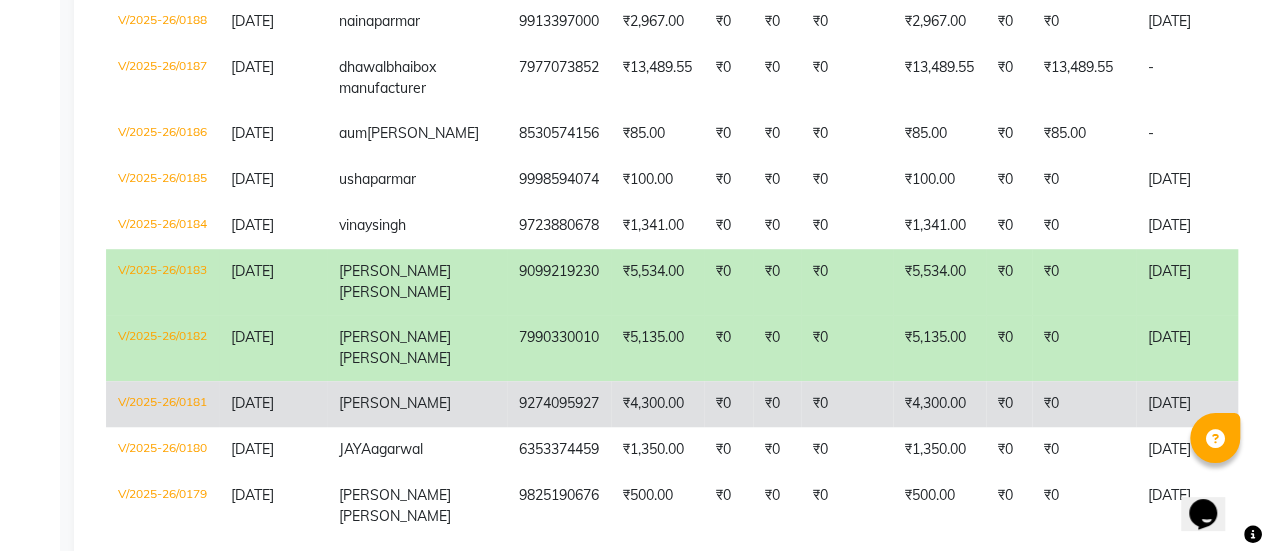 click on "ashvini panchal" 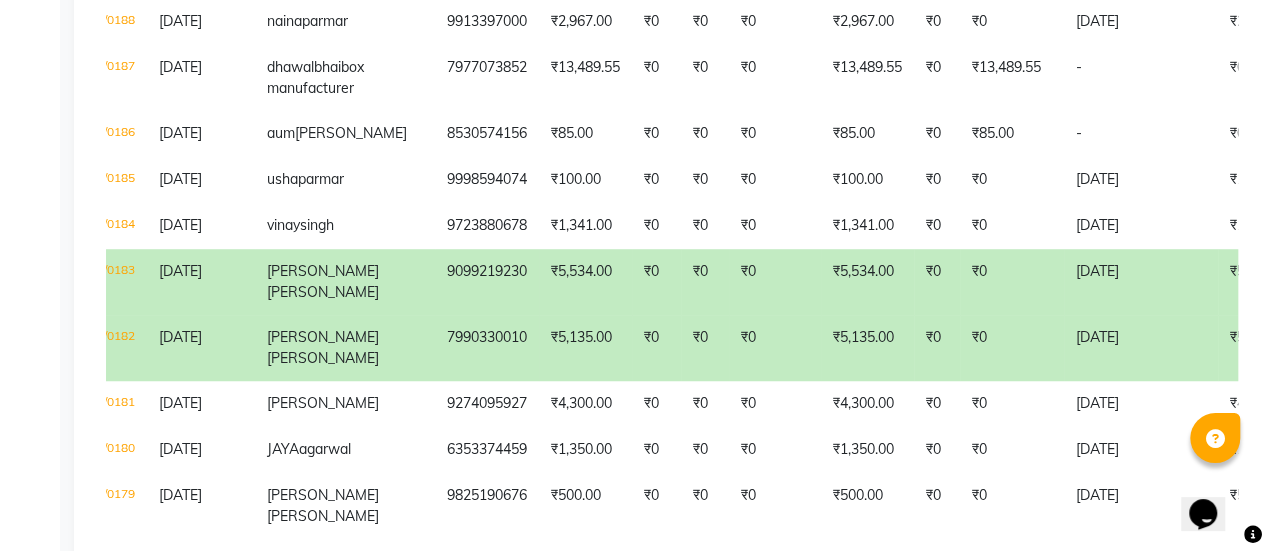 scroll, scrollTop: 0, scrollLeft: 70, axis: horizontal 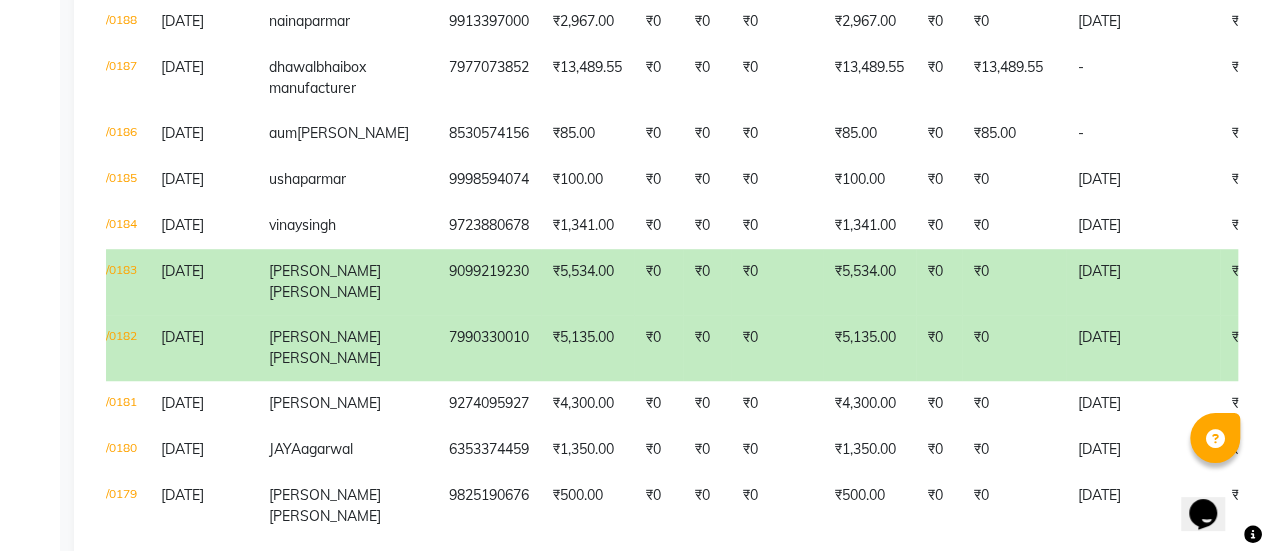 click on "₹0" 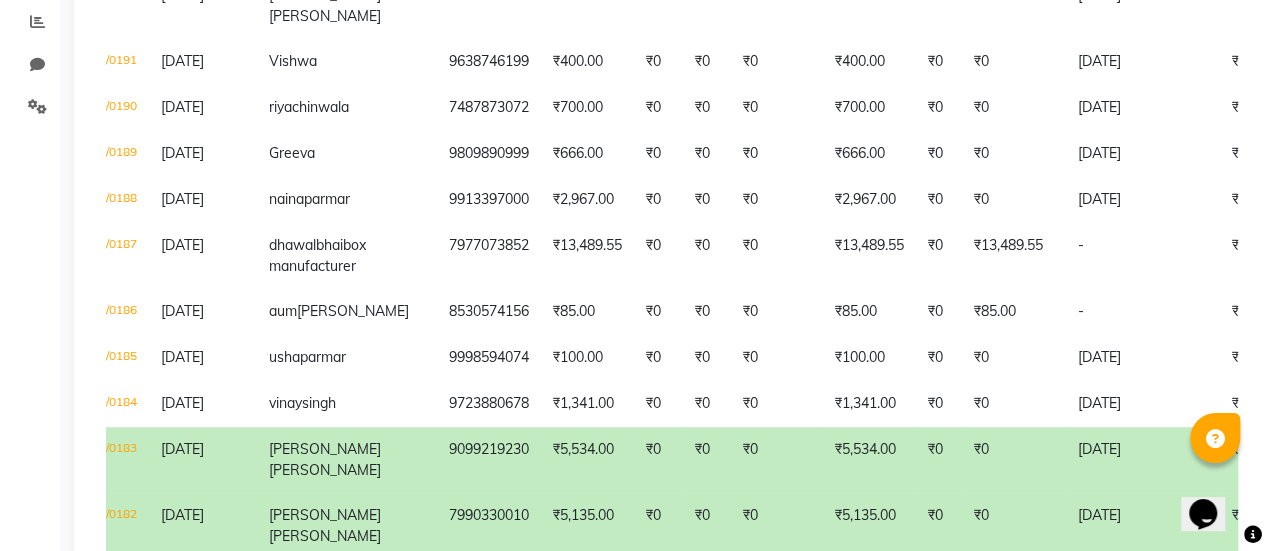 scroll, scrollTop: 420, scrollLeft: 0, axis: vertical 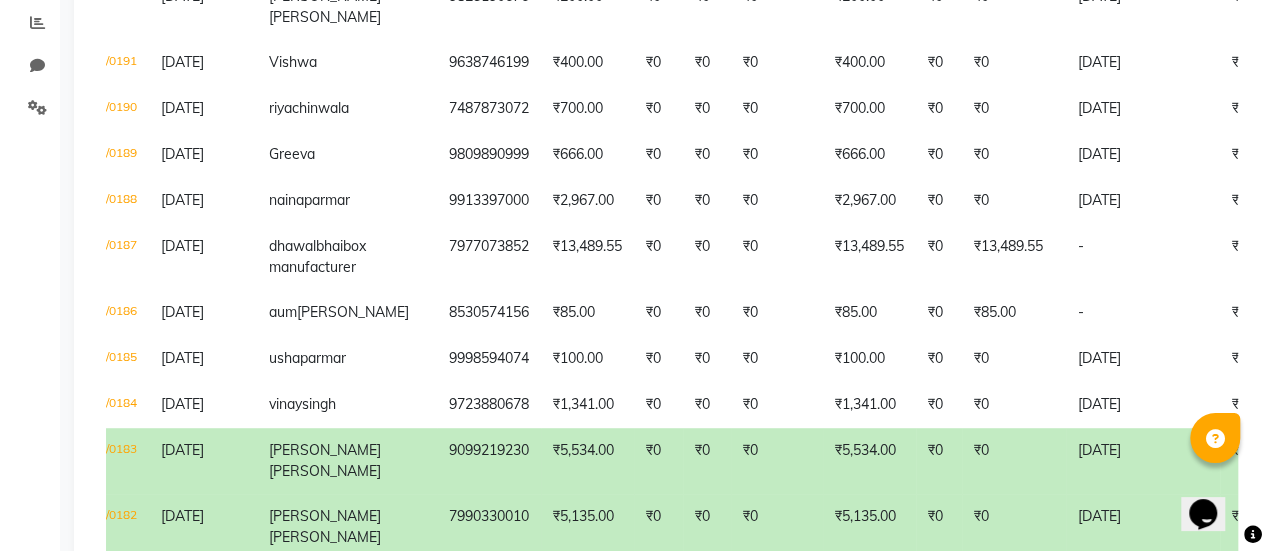 click on "nita  ahir" 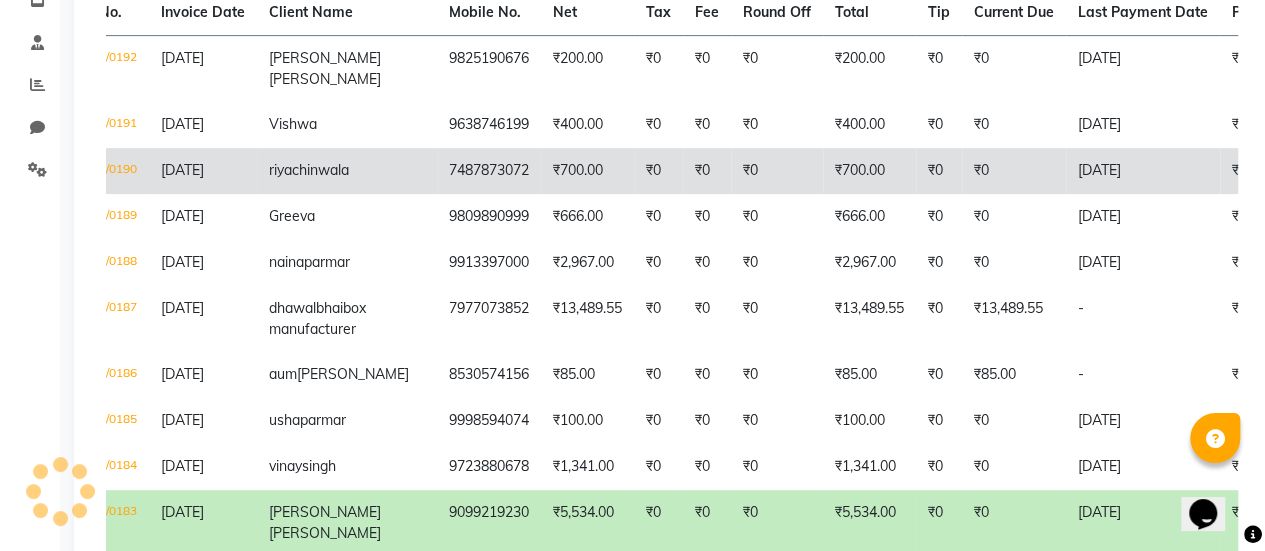 scroll, scrollTop: 357, scrollLeft: 0, axis: vertical 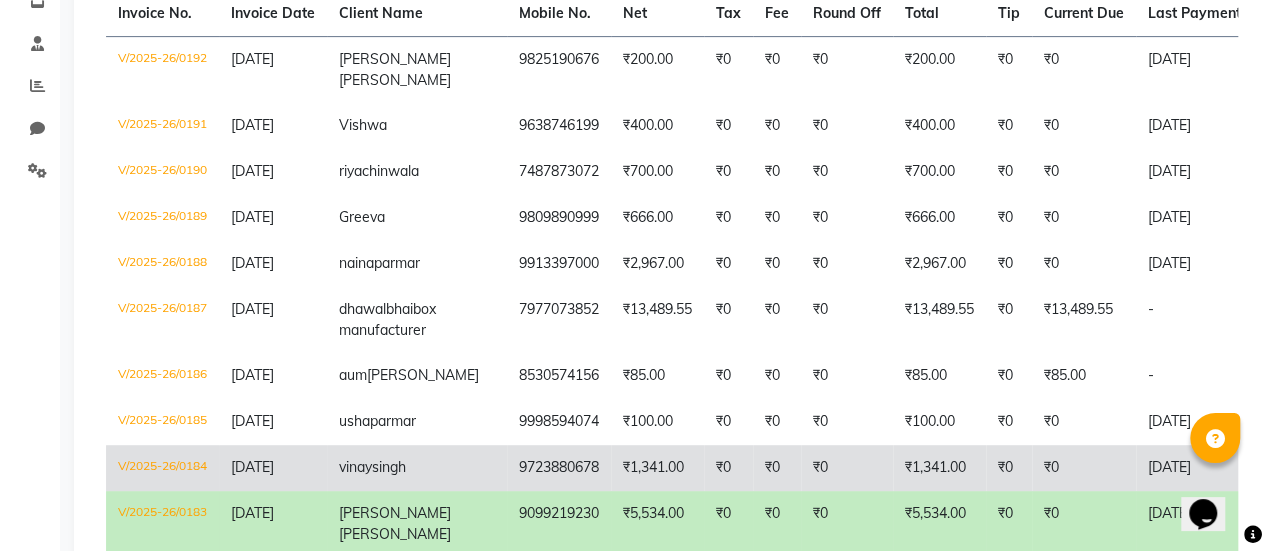 click on "vinay  singh" 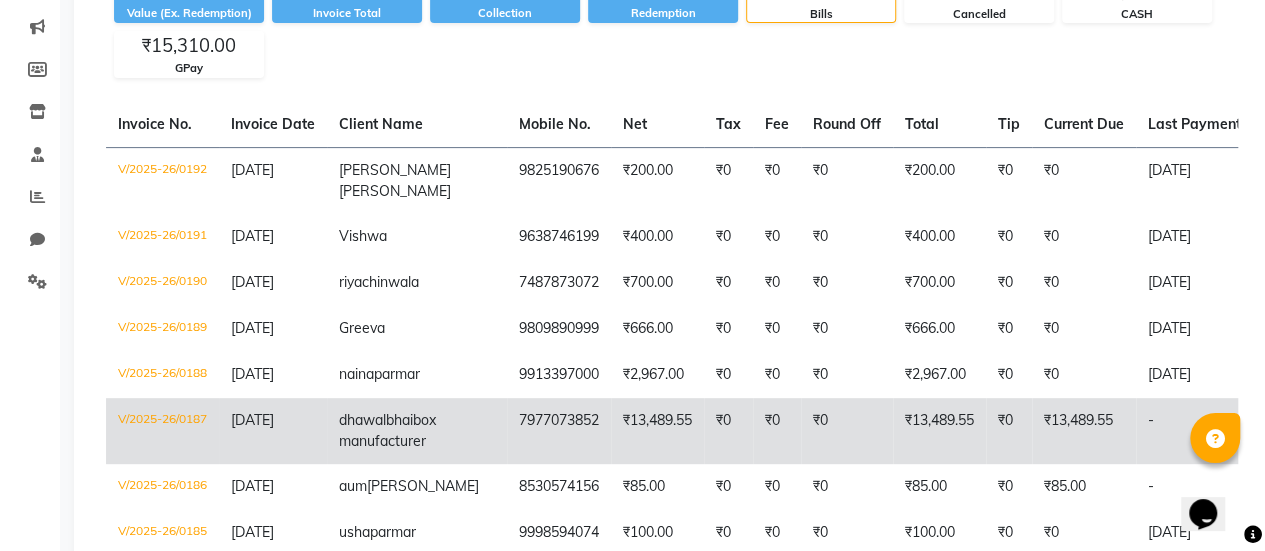 scroll, scrollTop: 245, scrollLeft: 0, axis: vertical 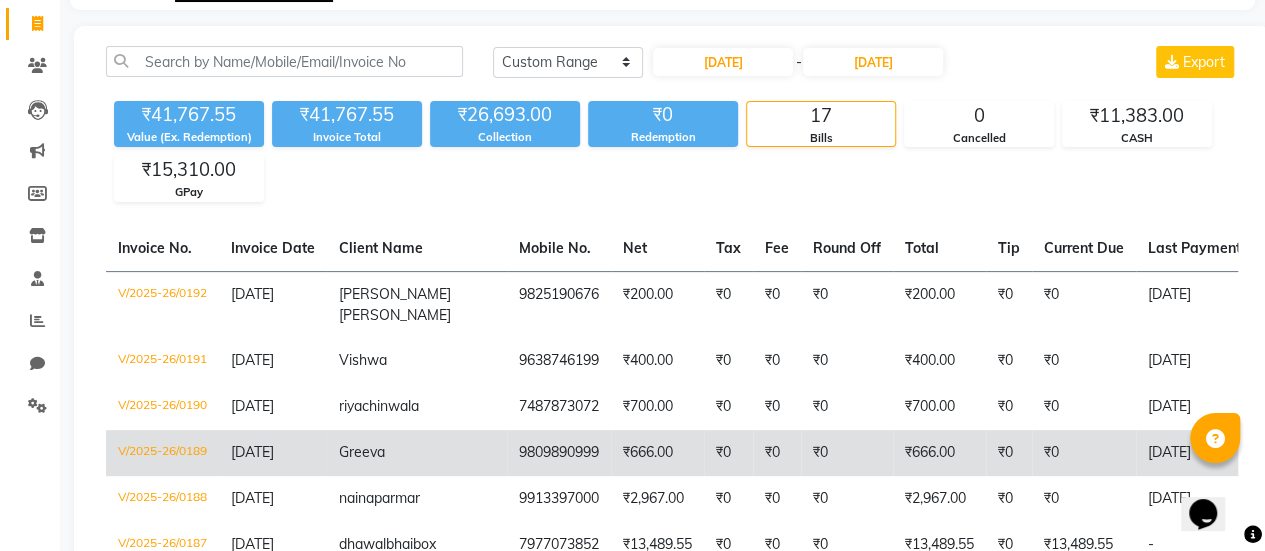 click on "Greeva" 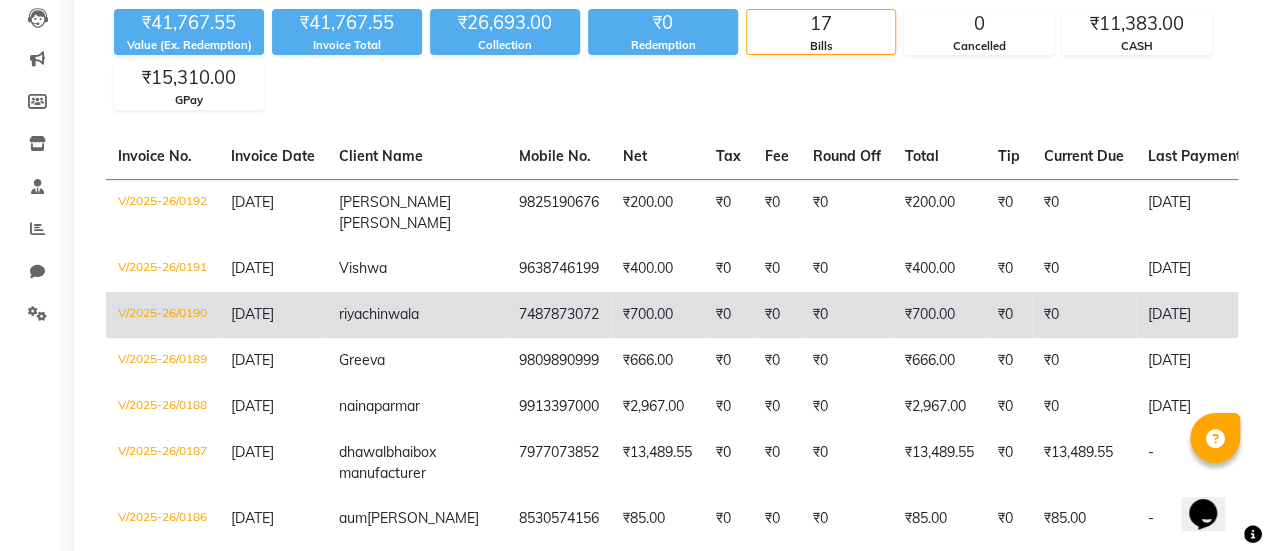 scroll, scrollTop: 215, scrollLeft: 0, axis: vertical 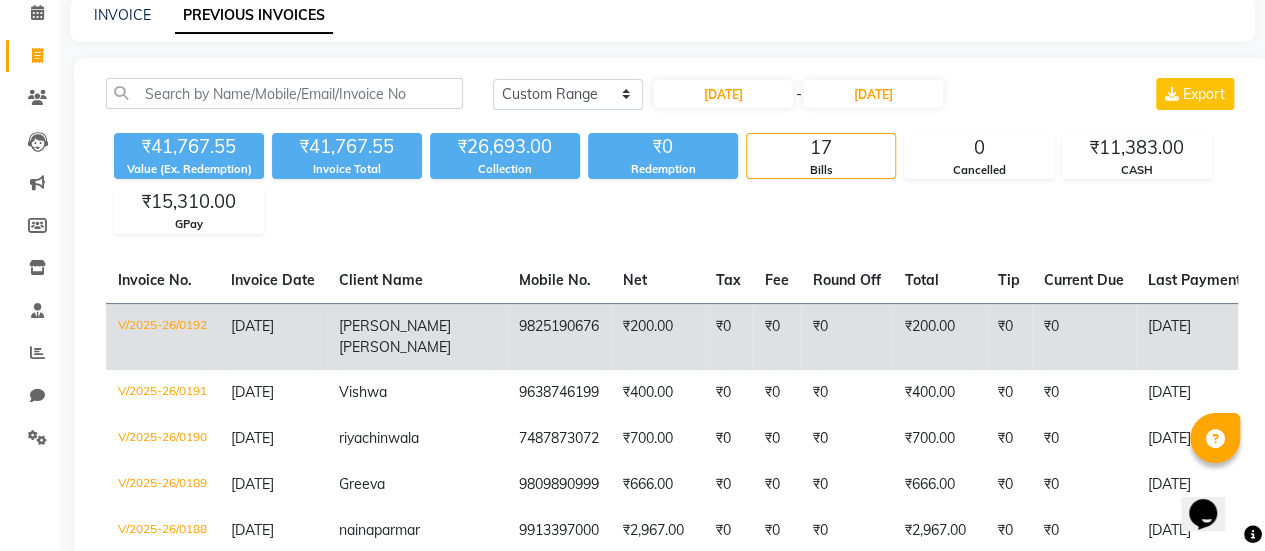 click on "₹200.00" 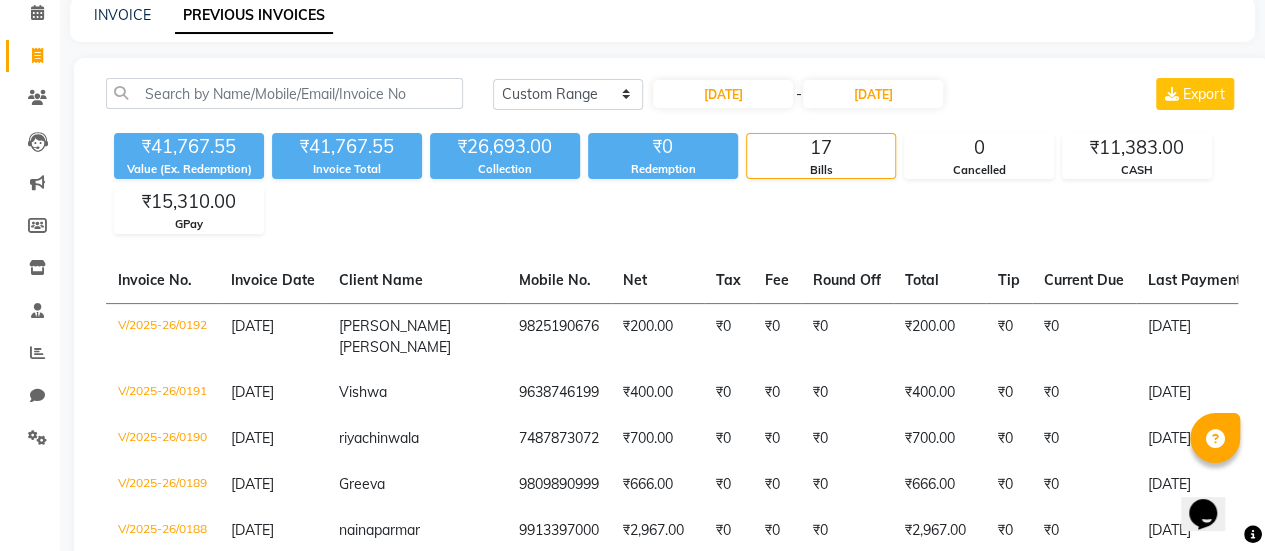 click on "INVOICE PREVIOUS INVOICES" 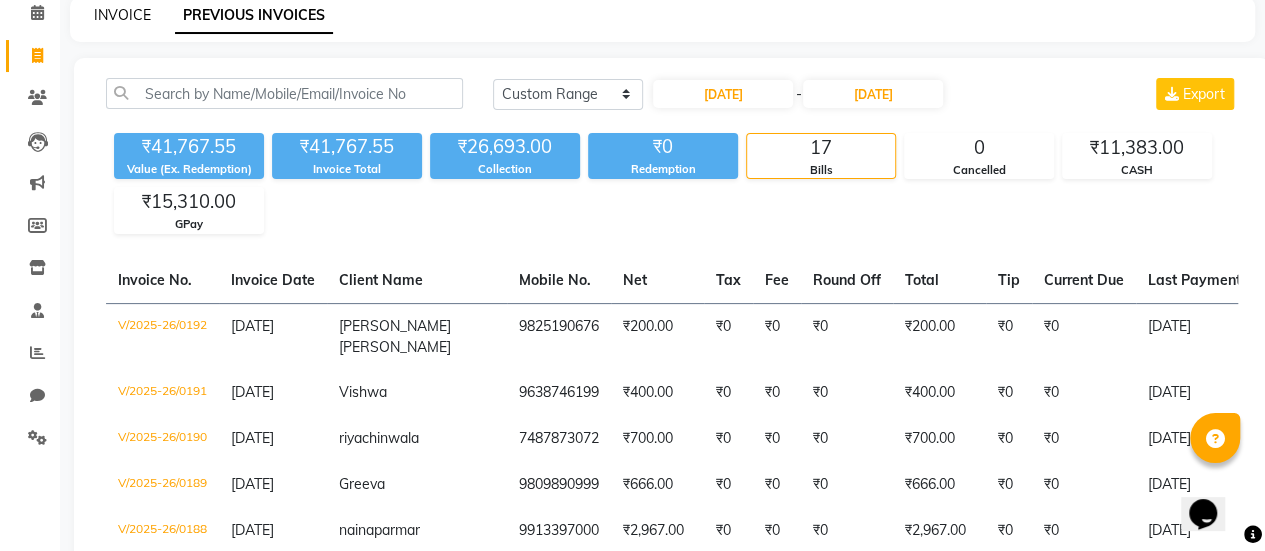 click on "INVOICE" 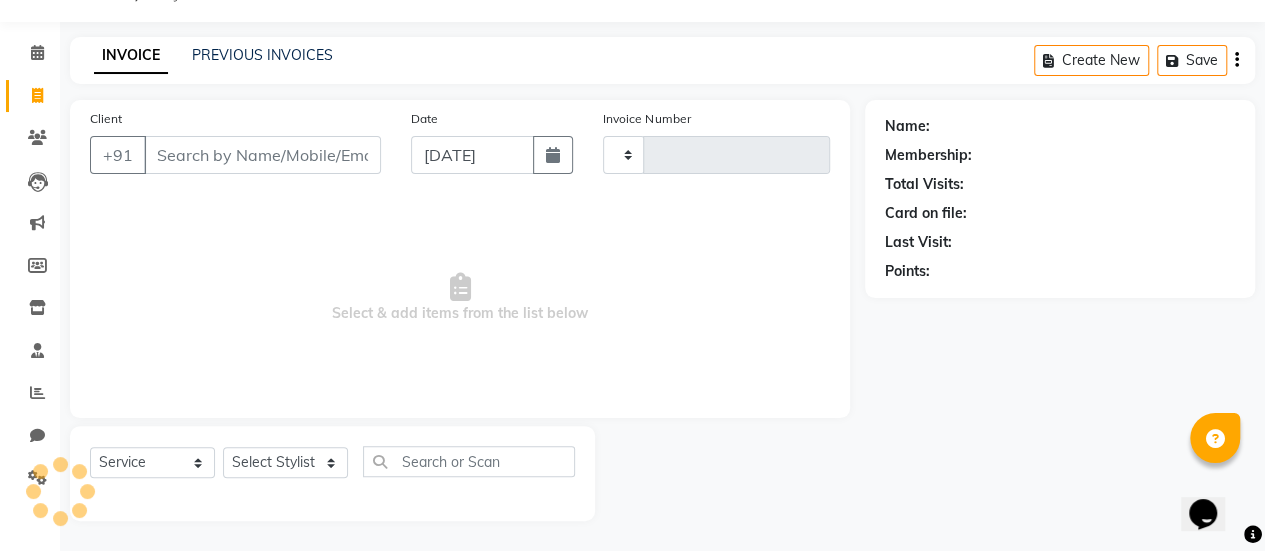 scroll, scrollTop: 49, scrollLeft: 0, axis: vertical 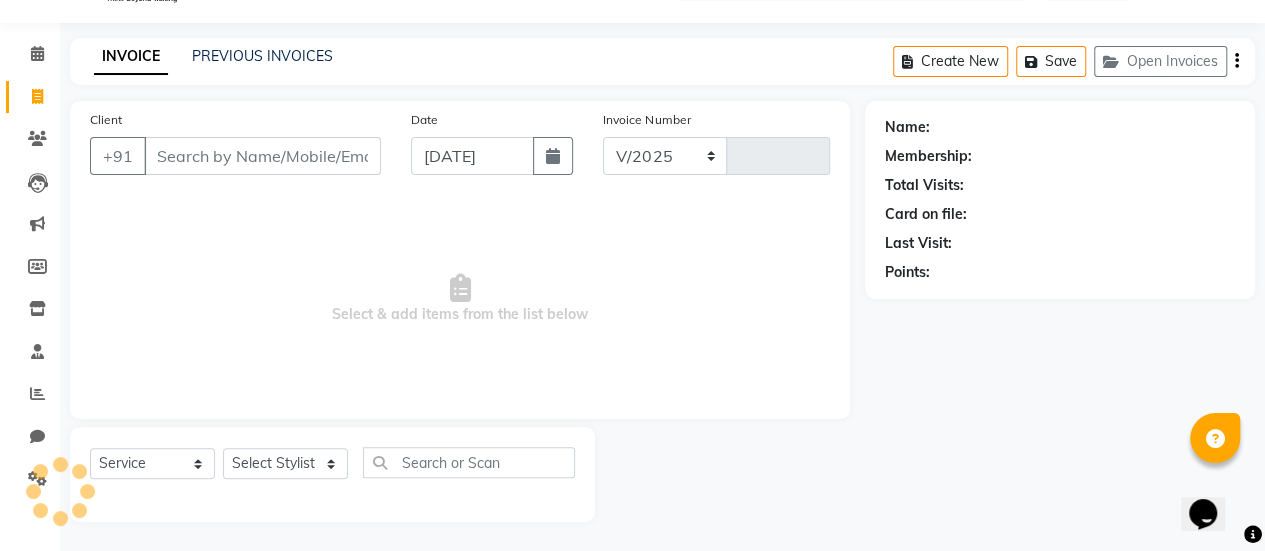 select on "8167" 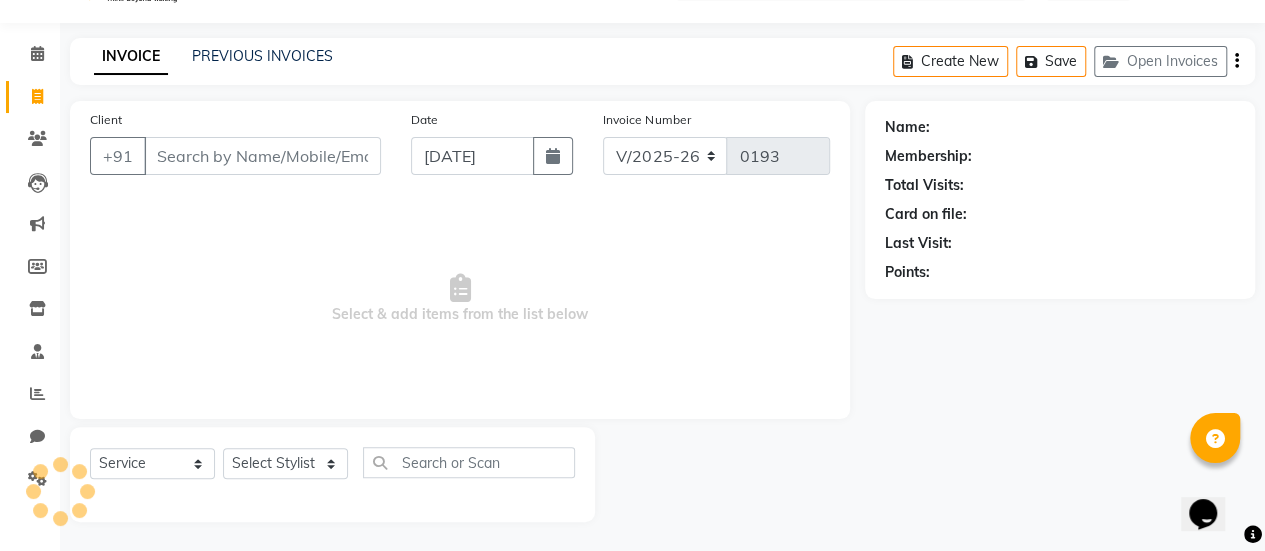 click on "Client" at bounding box center (262, 156) 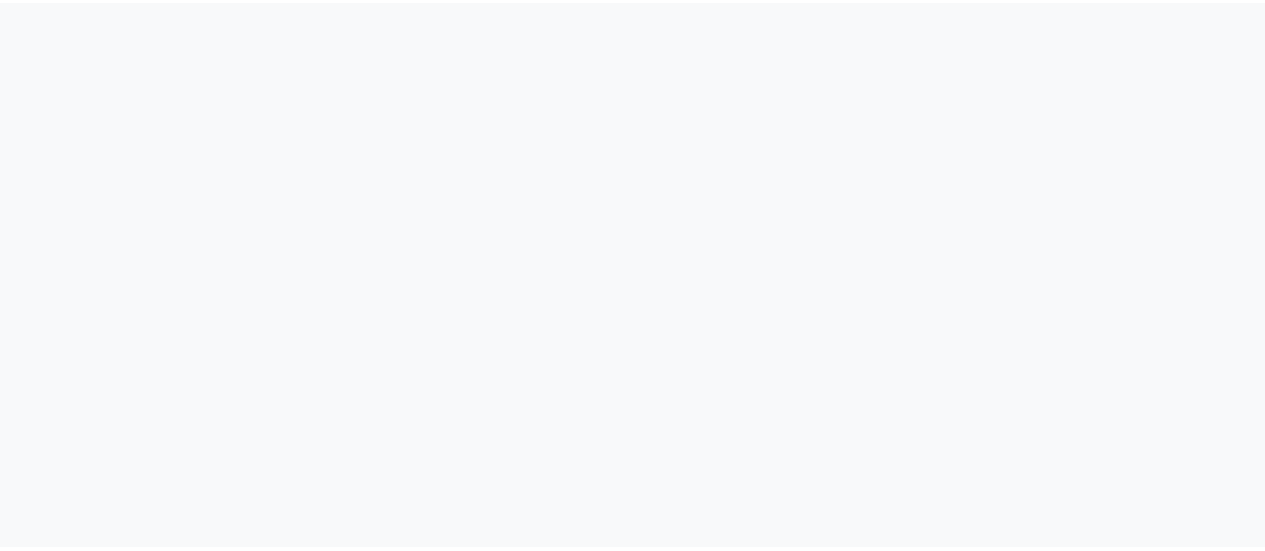 scroll, scrollTop: 0, scrollLeft: 0, axis: both 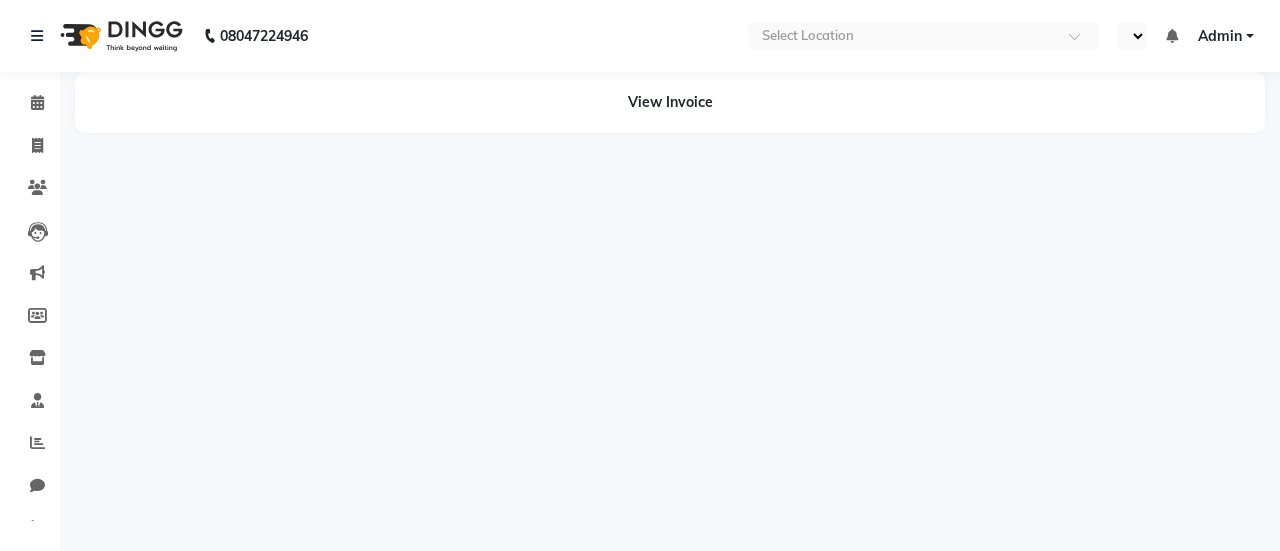 select on "en" 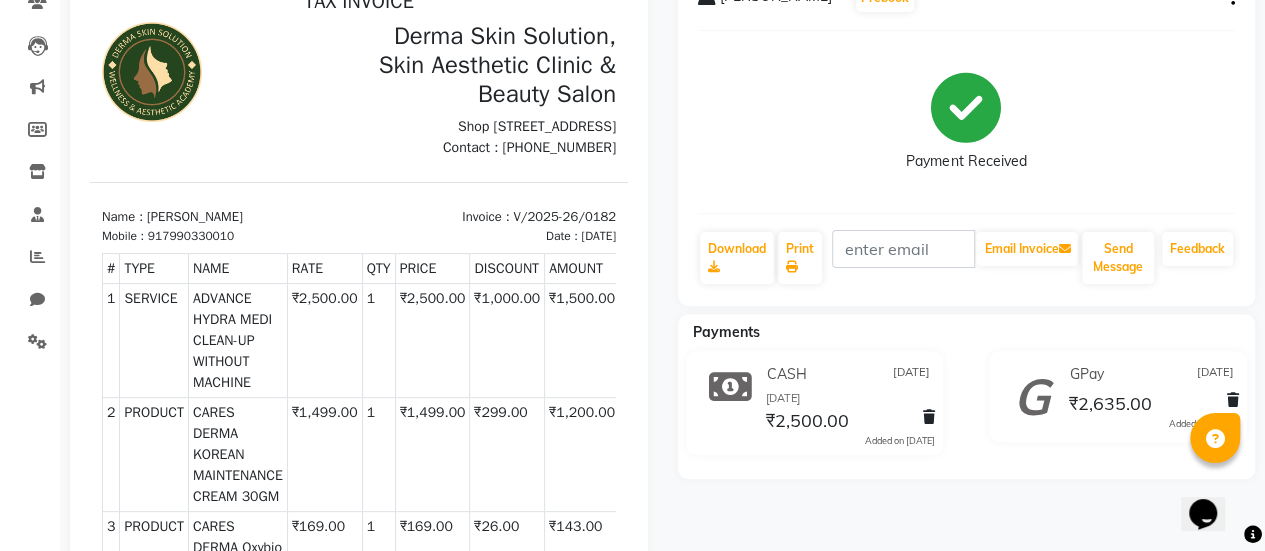 scroll, scrollTop: 215, scrollLeft: 0, axis: vertical 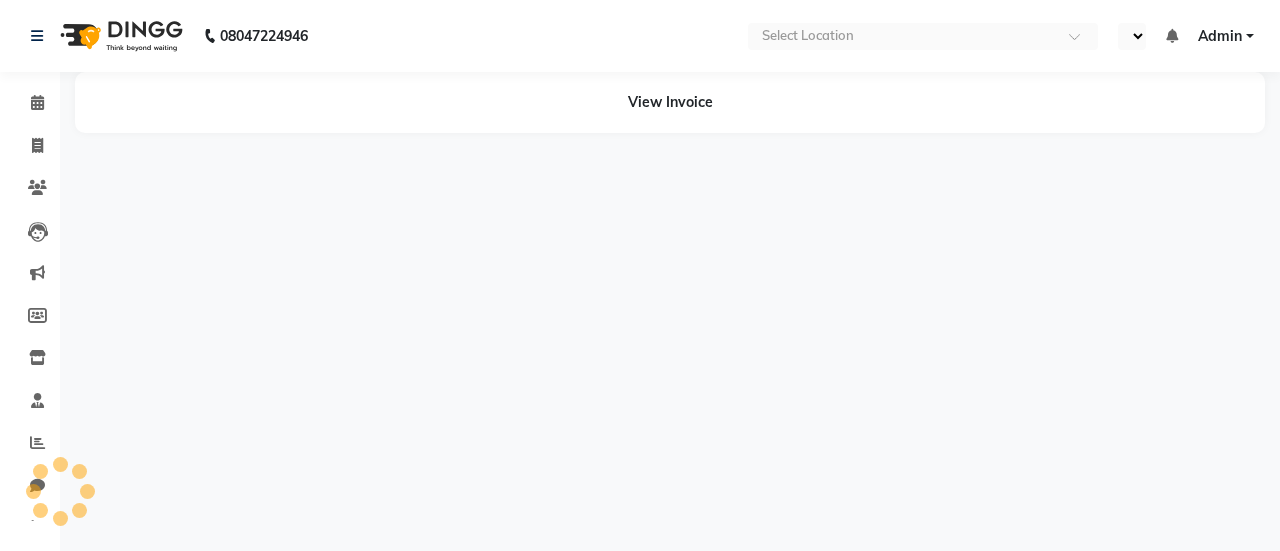 select on "en" 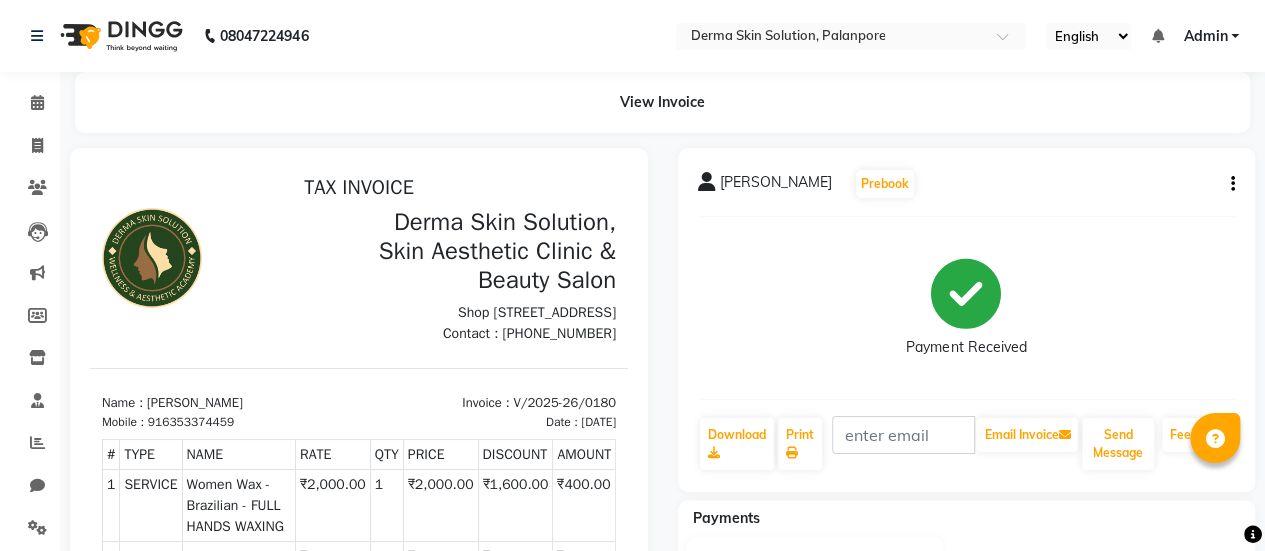 scroll, scrollTop: 30, scrollLeft: 0, axis: vertical 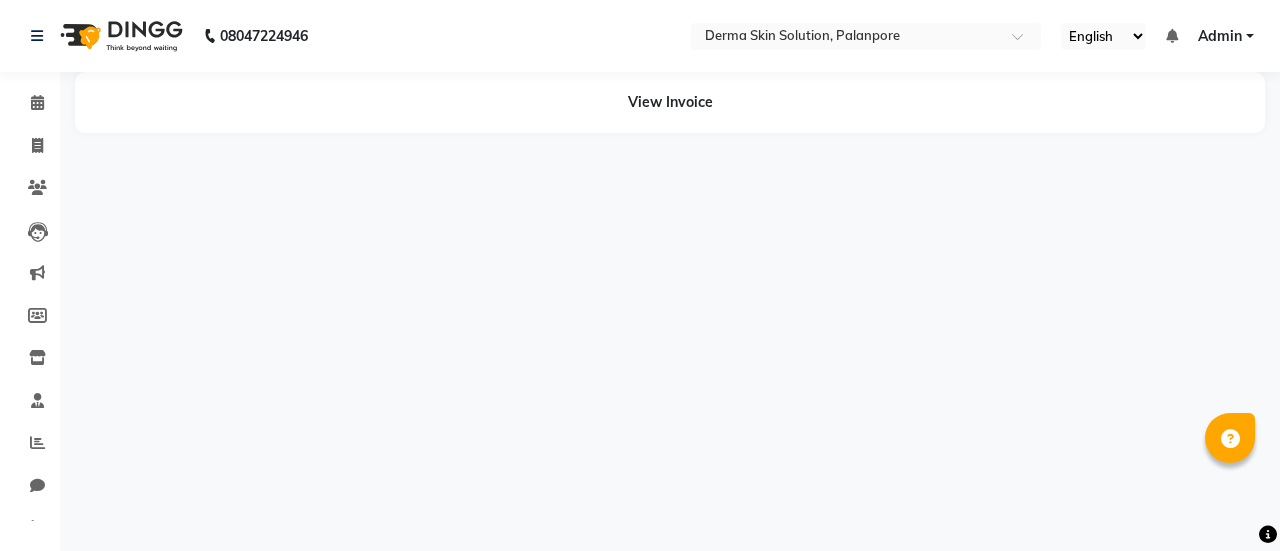 select on "en" 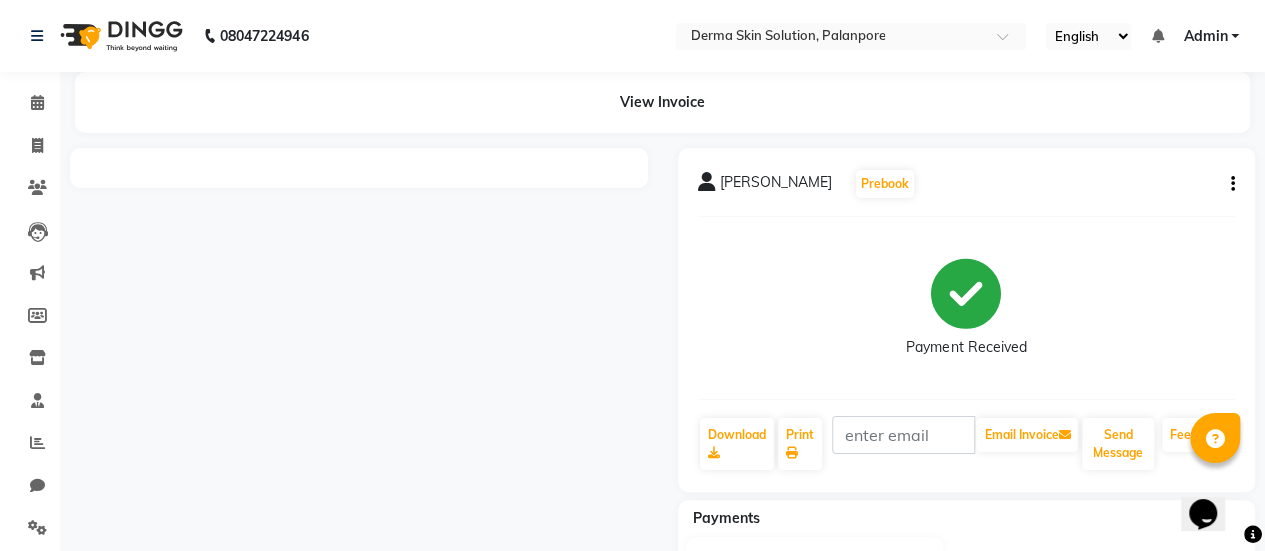 scroll, scrollTop: 0, scrollLeft: 0, axis: both 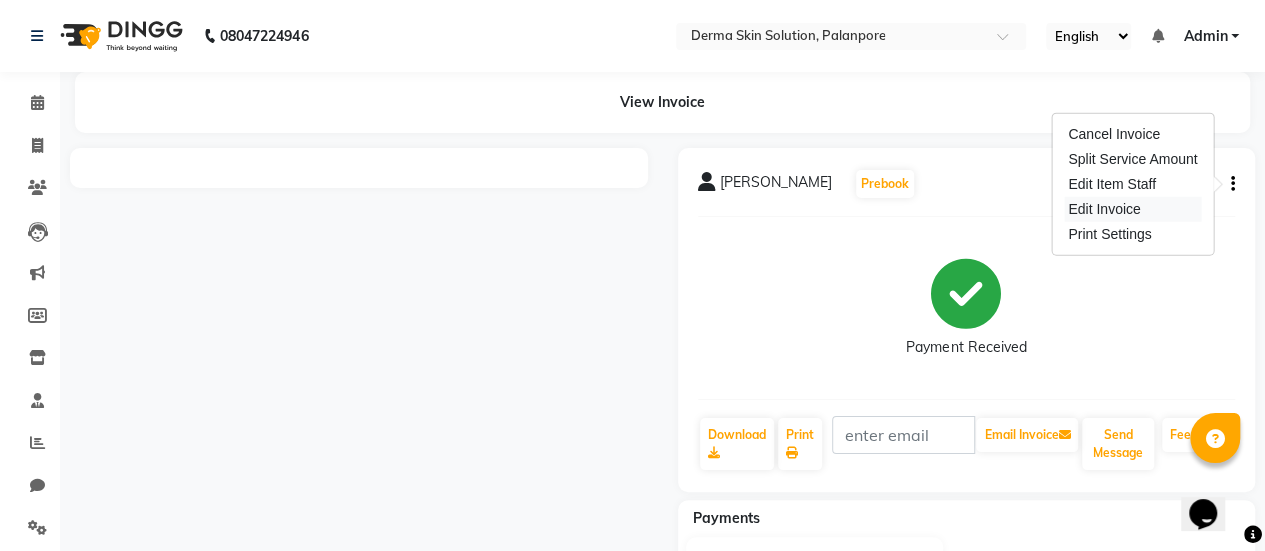 click on "Edit Invoice" at bounding box center [1132, 209] 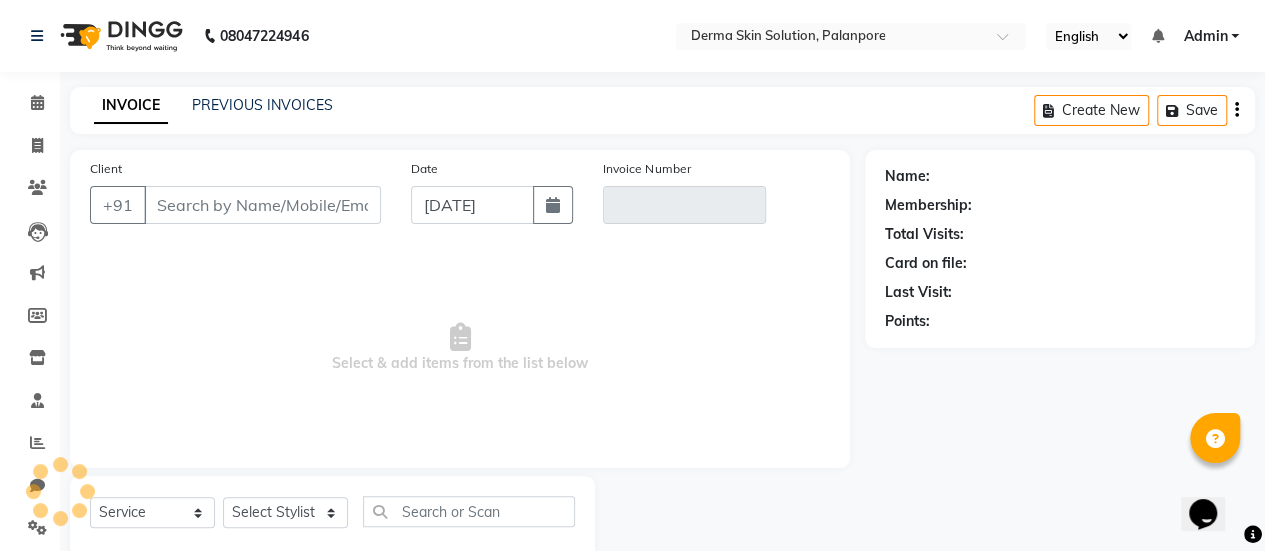 scroll, scrollTop: 49, scrollLeft: 0, axis: vertical 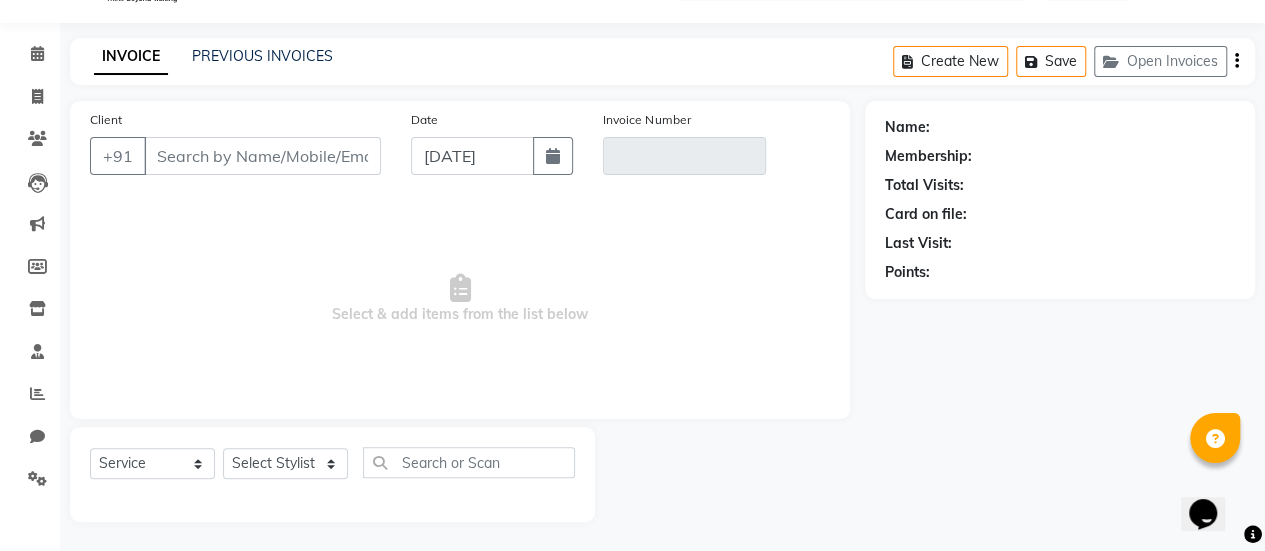 type on "9274095927" 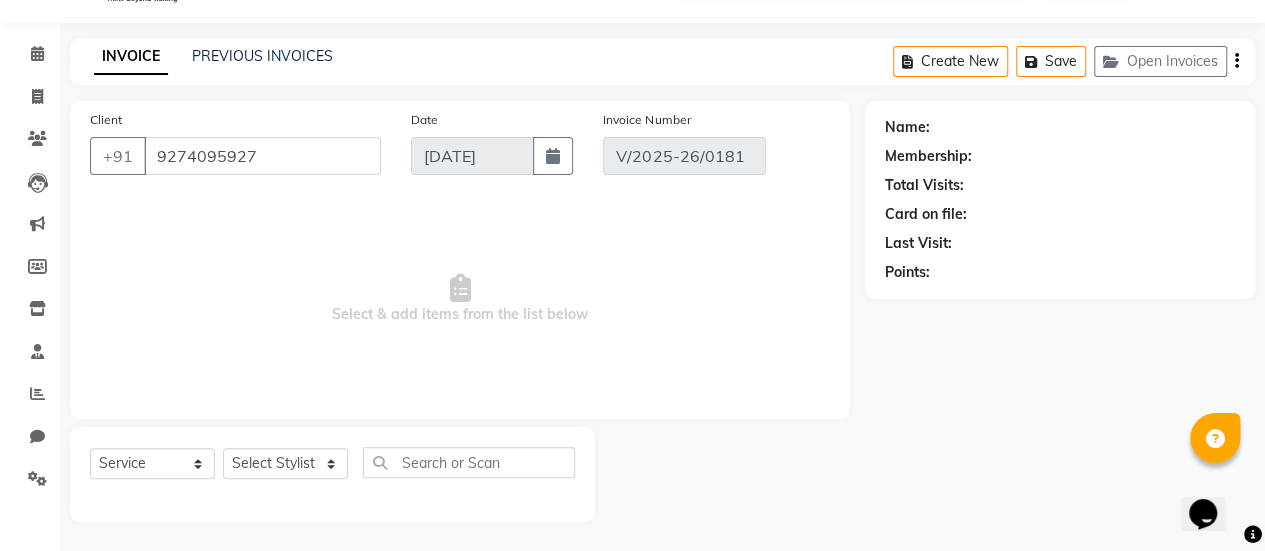 click on "Name: Membership: Total Visits: Card on file: Last Visit:  Points:" 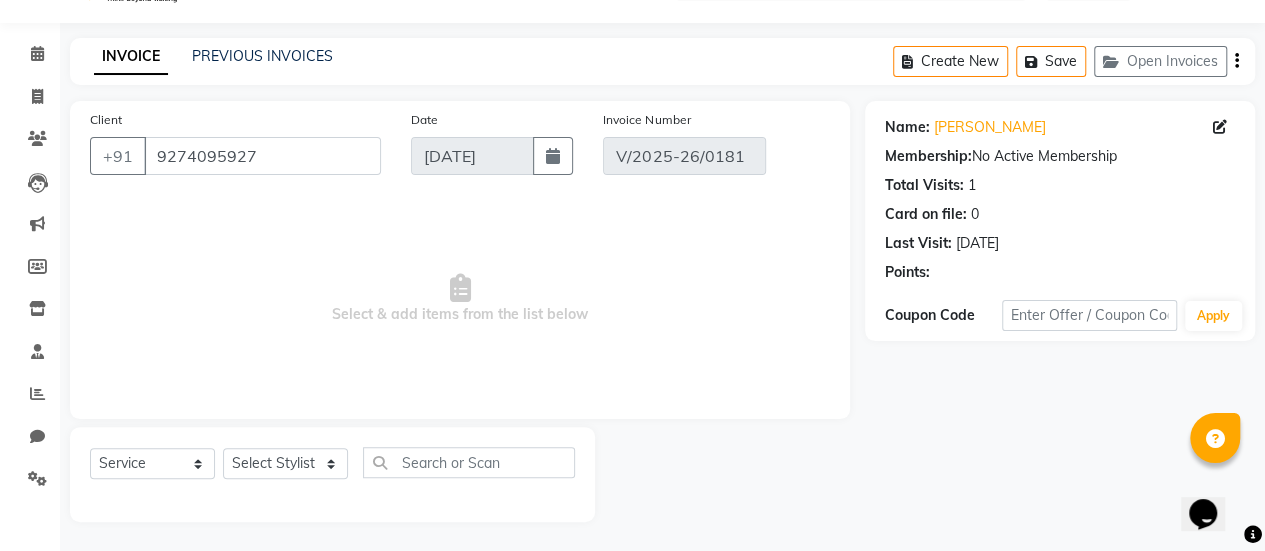 type on "07-07-2025" 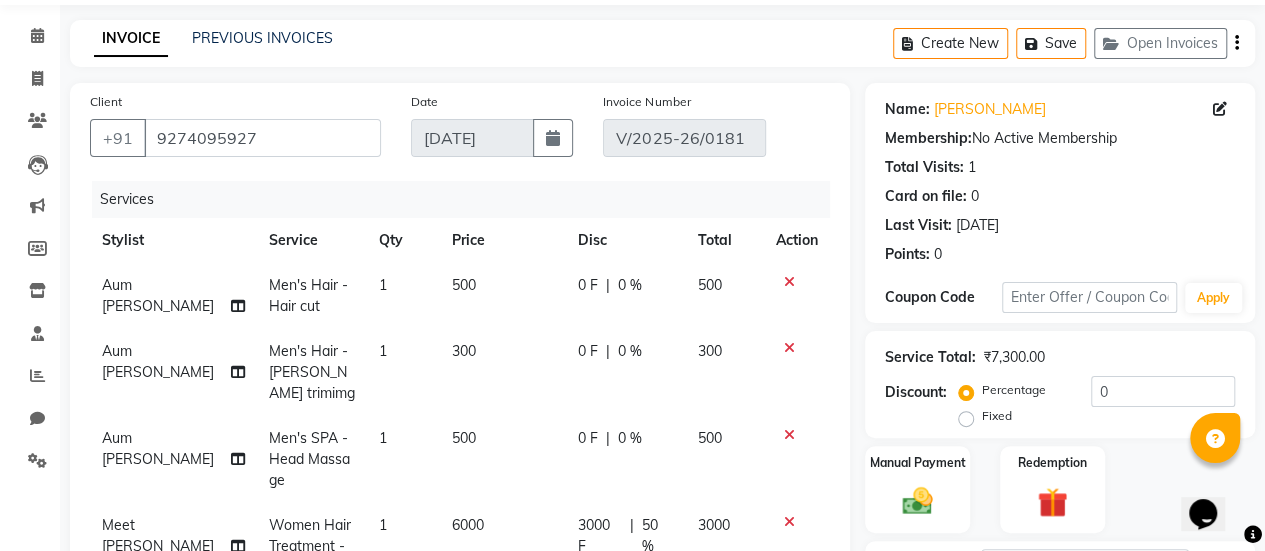 scroll, scrollTop: 64, scrollLeft: 0, axis: vertical 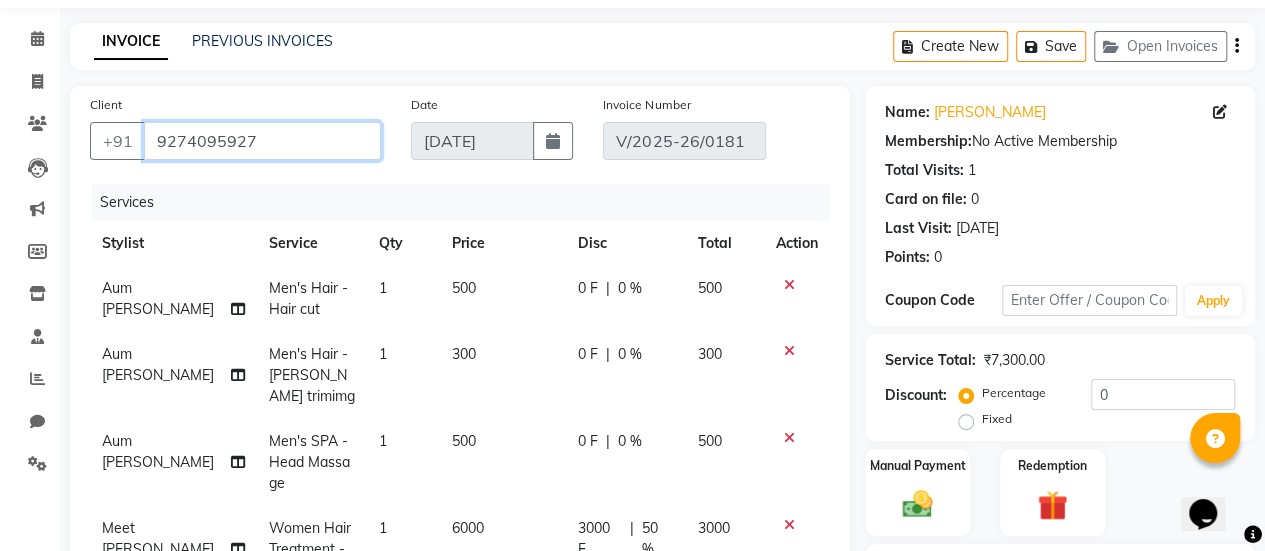 click on "9274095927" at bounding box center (262, 141) 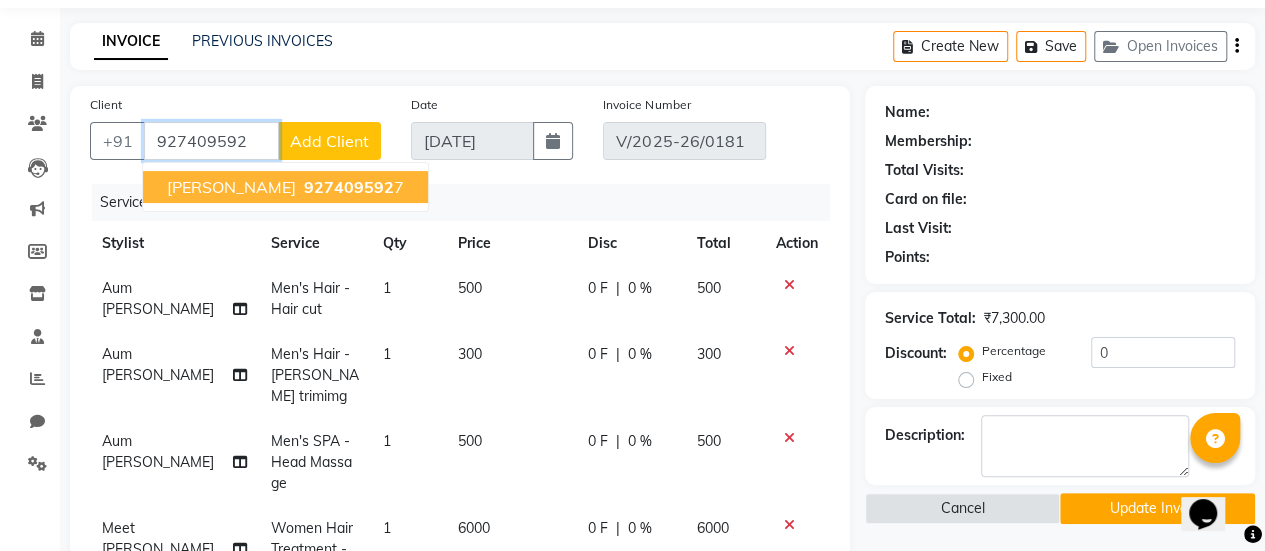 type on "9274095927" 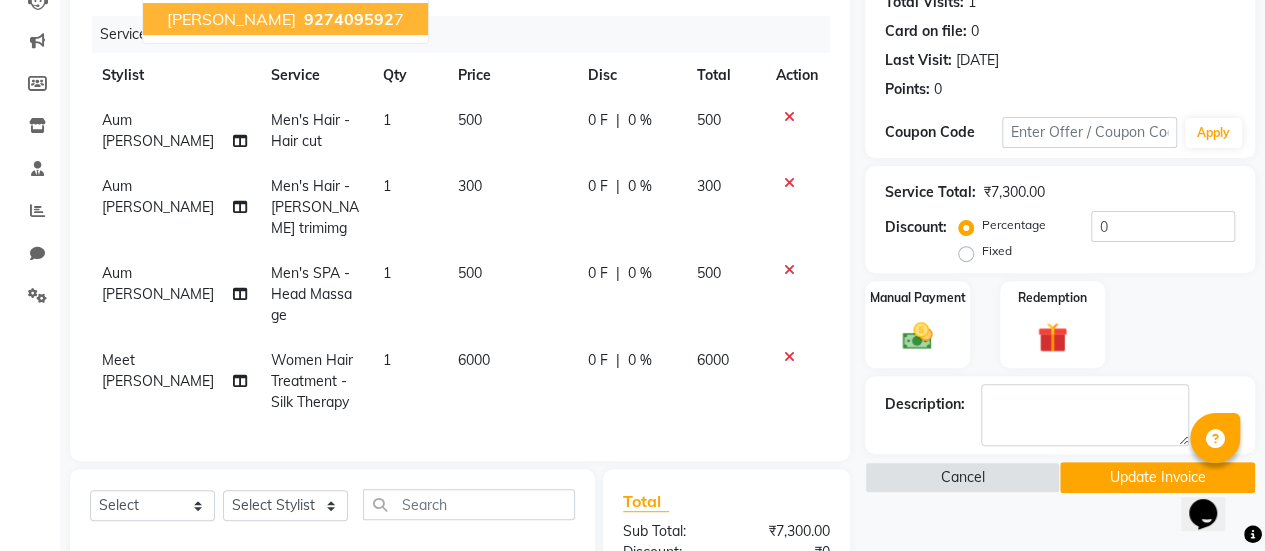 scroll, scrollTop: 257, scrollLeft: 0, axis: vertical 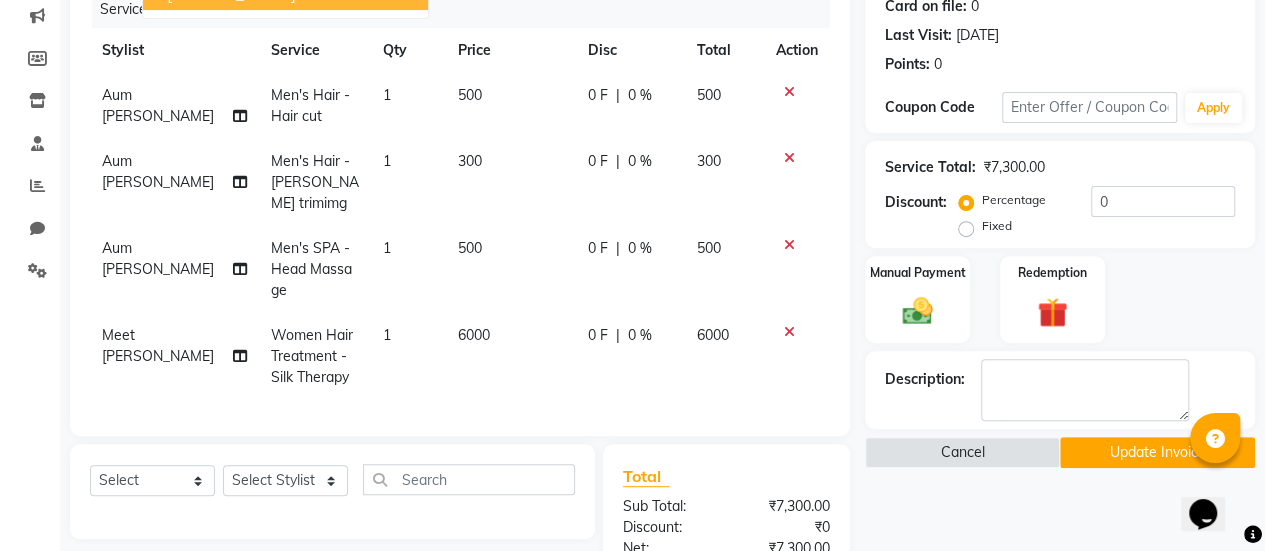 click on "Update Invoice" 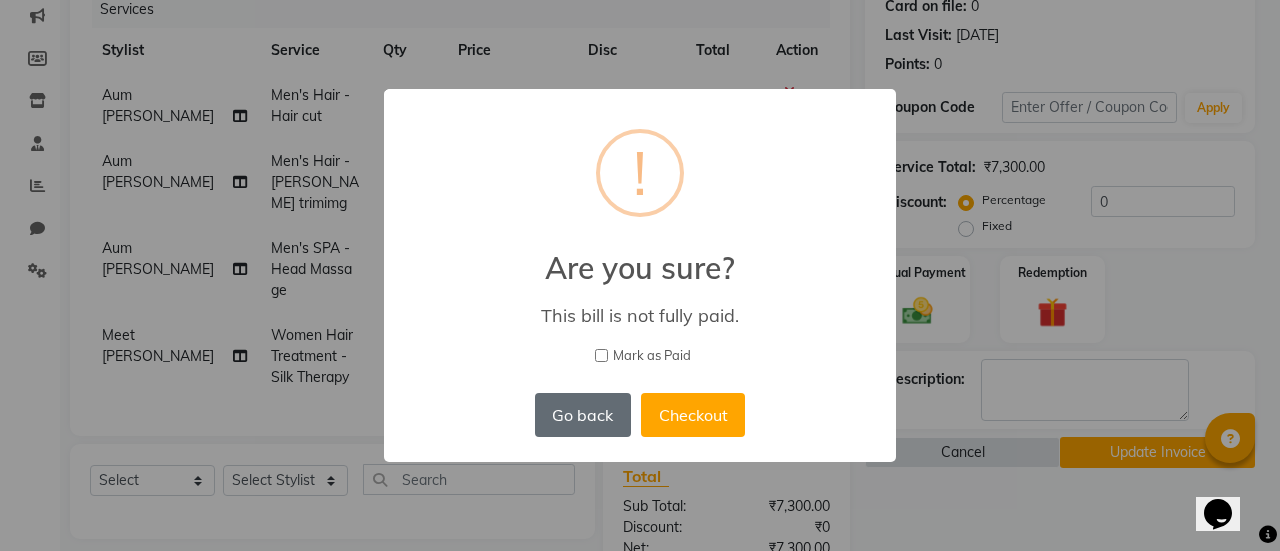 click on "Go back" at bounding box center [583, 415] 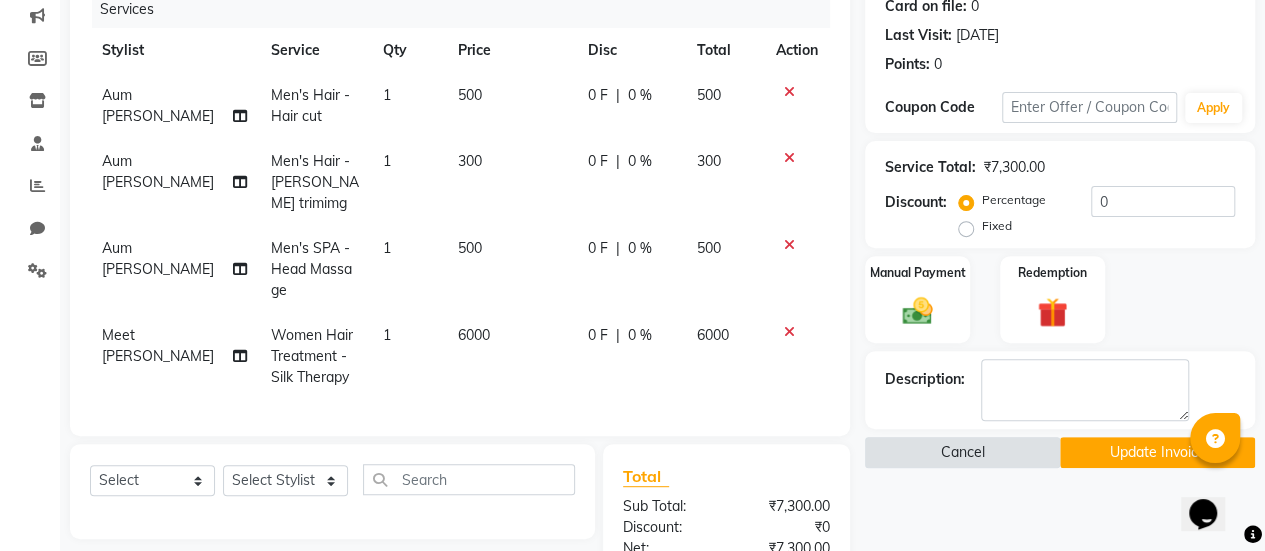 click on "Cancel" 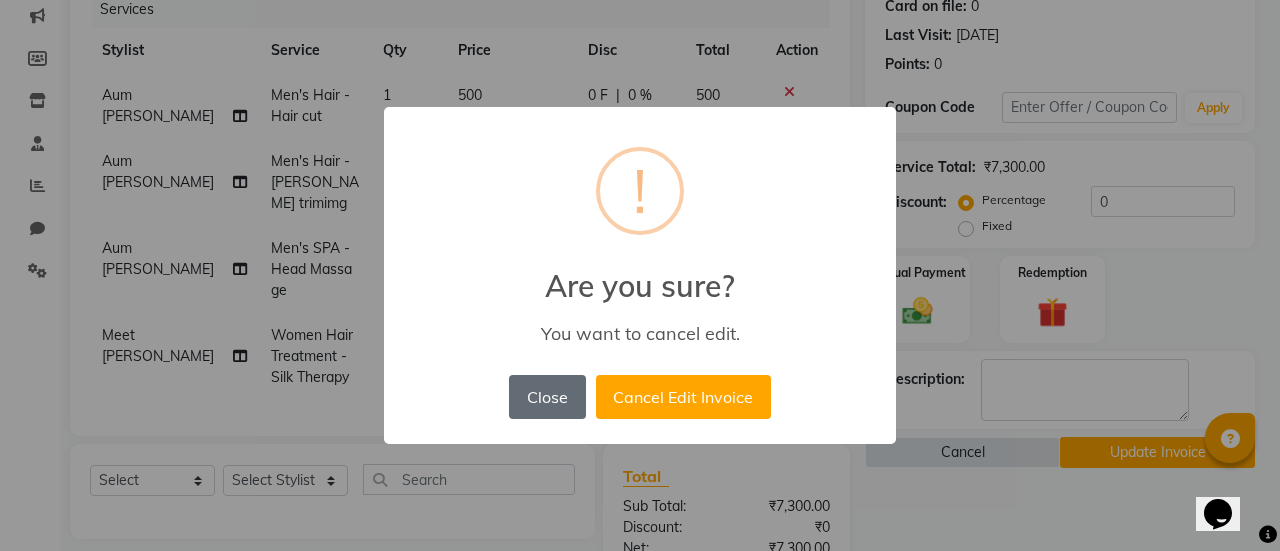 click on "Close" at bounding box center [547, 397] 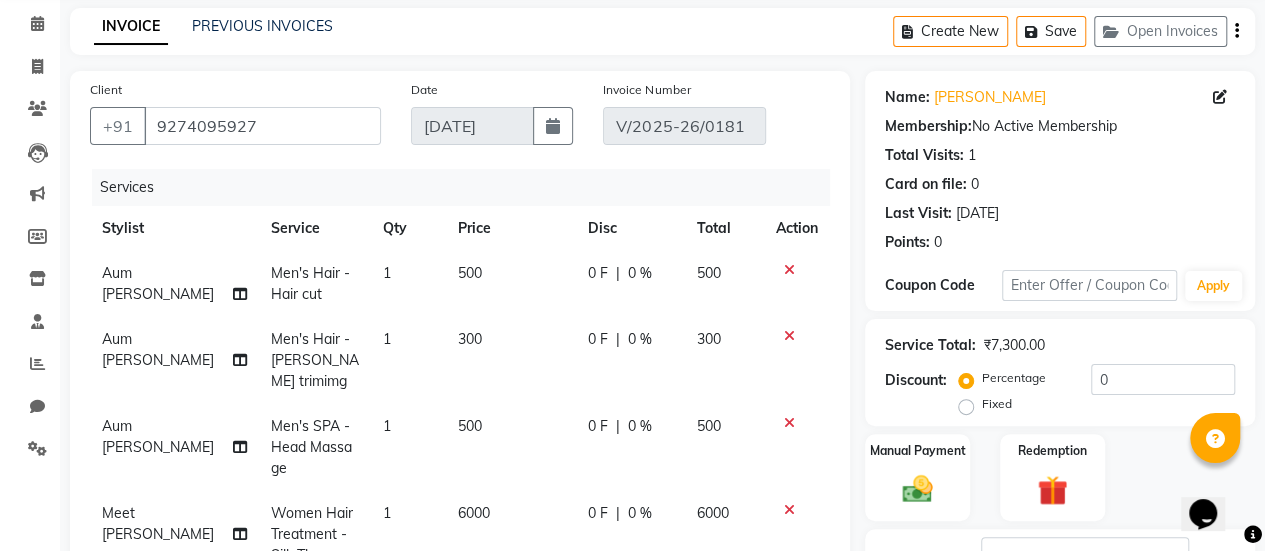 scroll, scrollTop: 77, scrollLeft: 0, axis: vertical 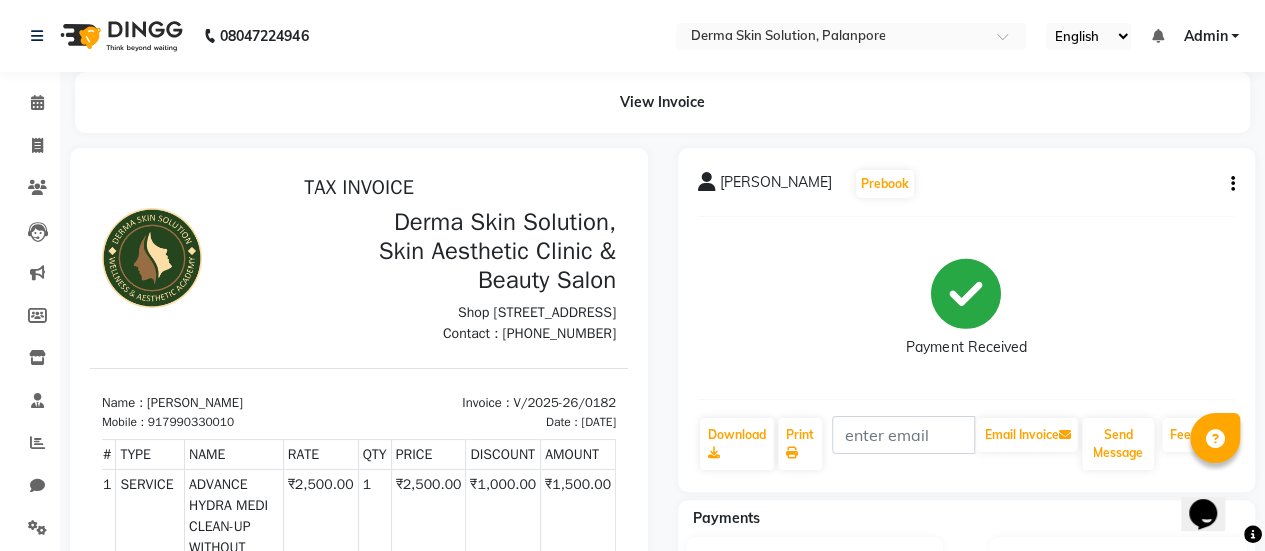 click 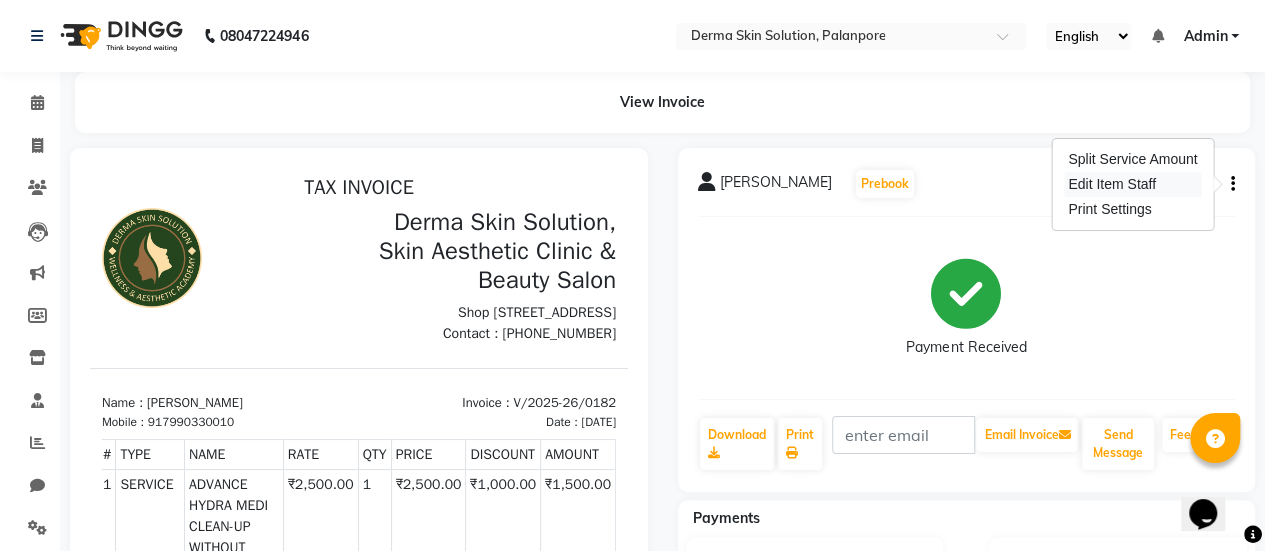 click on "Edit Item Staff" at bounding box center [1132, 184] 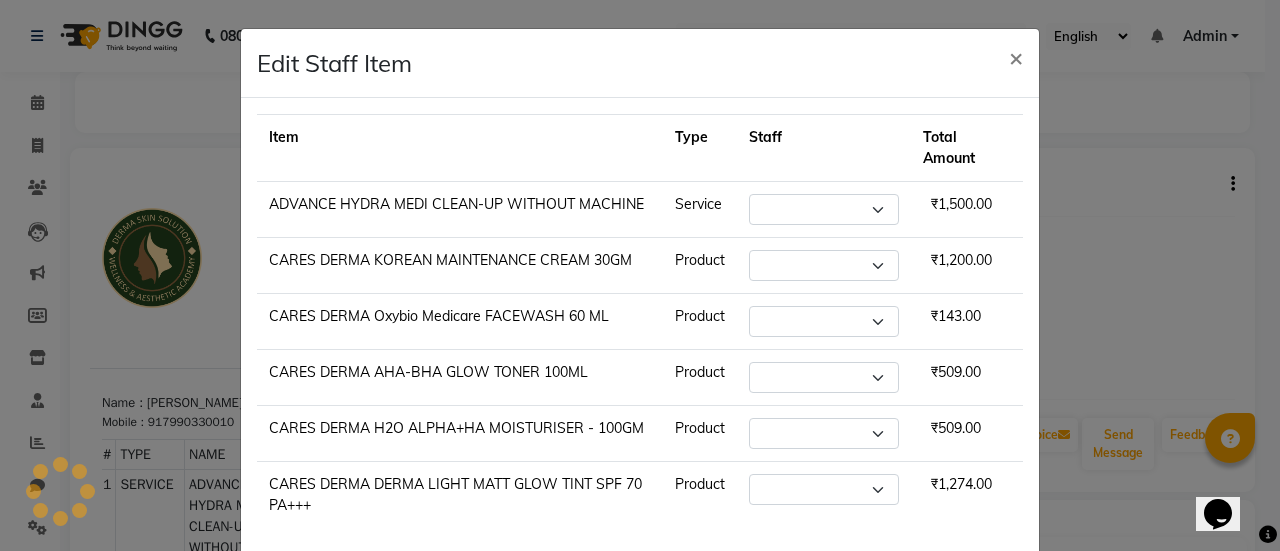 select on "77002" 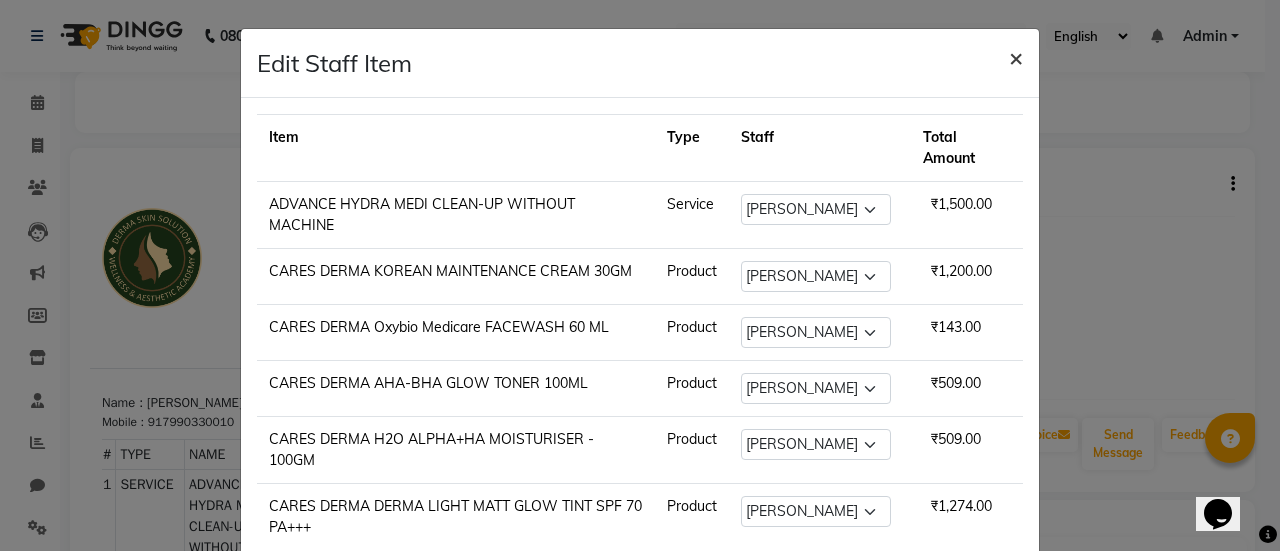 click on "×" 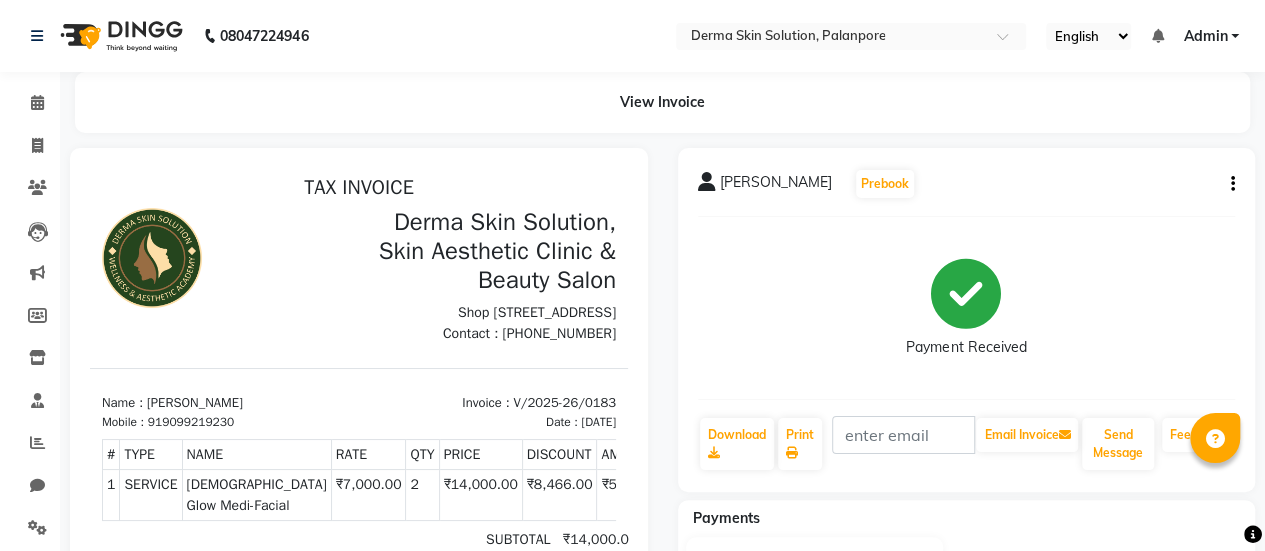 scroll, scrollTop: 31, scrollLeft: 0, axis: vertical 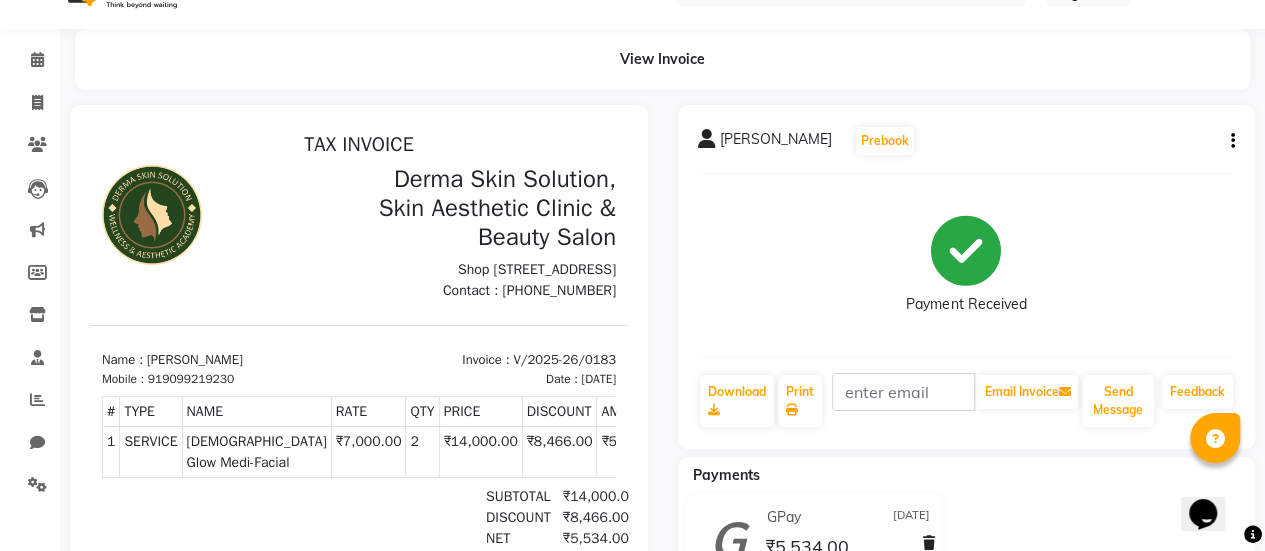 click 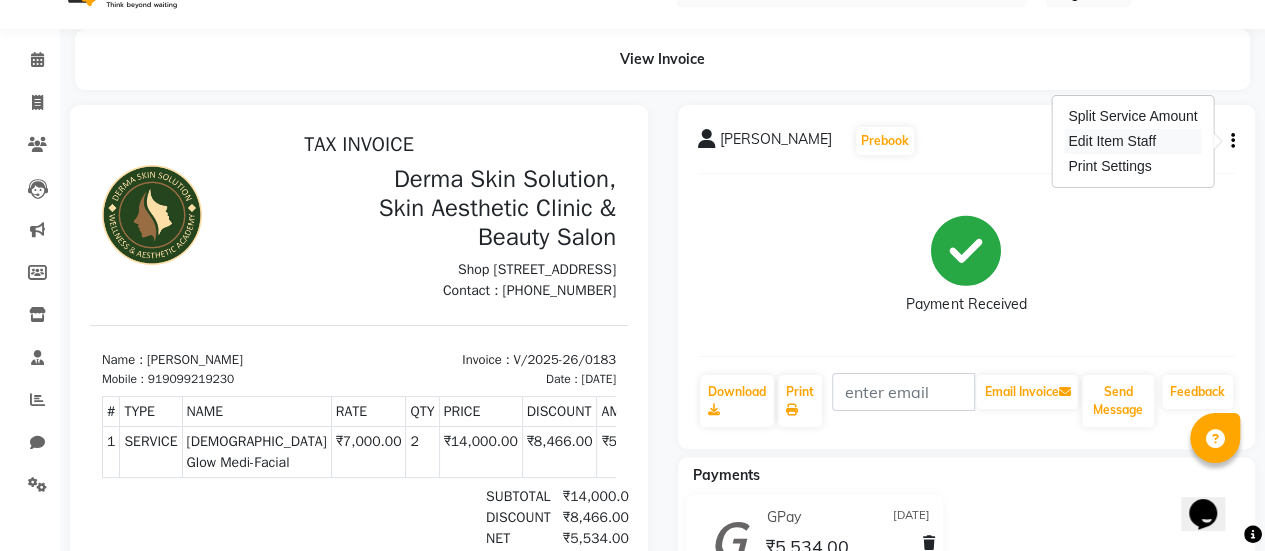 click on "Edit Item Staff" at bounding box center (1132, 141) 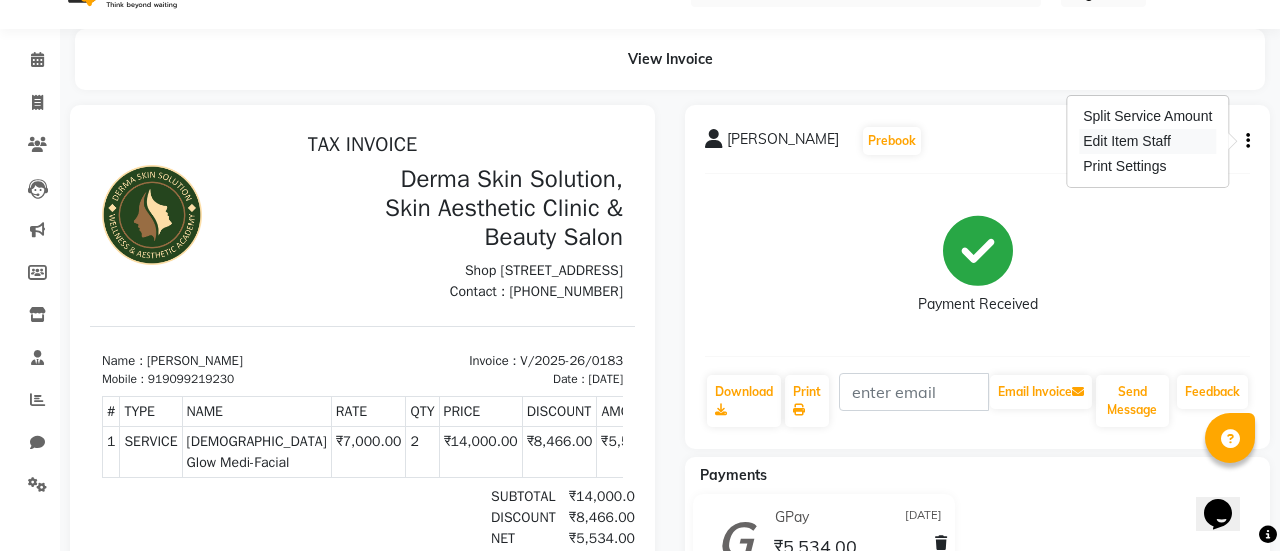 select on "77002" 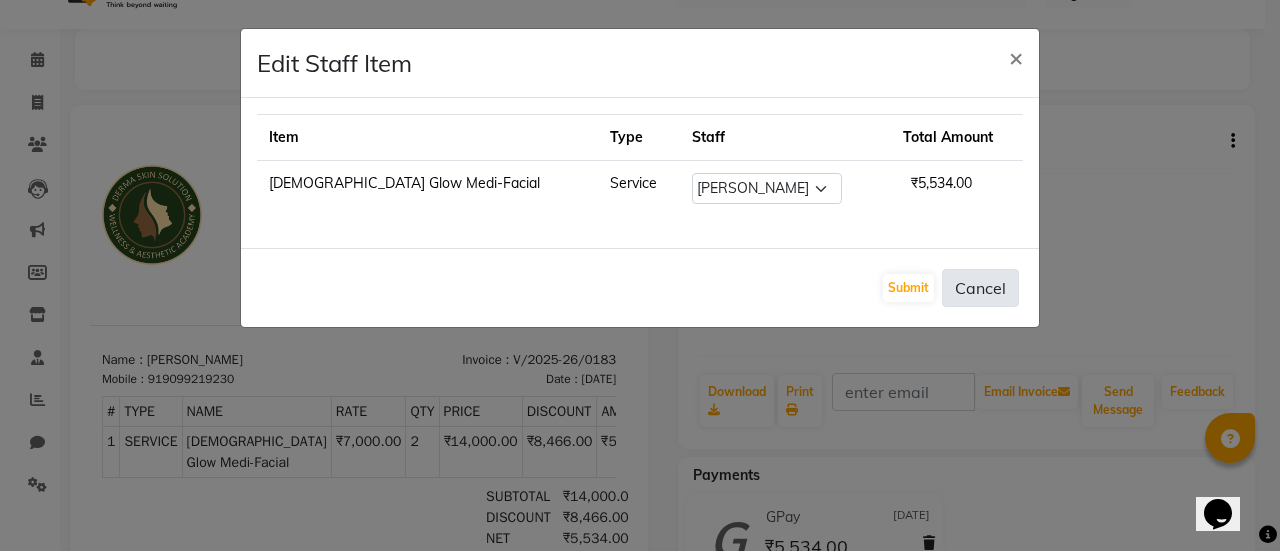 click on "Cancel" 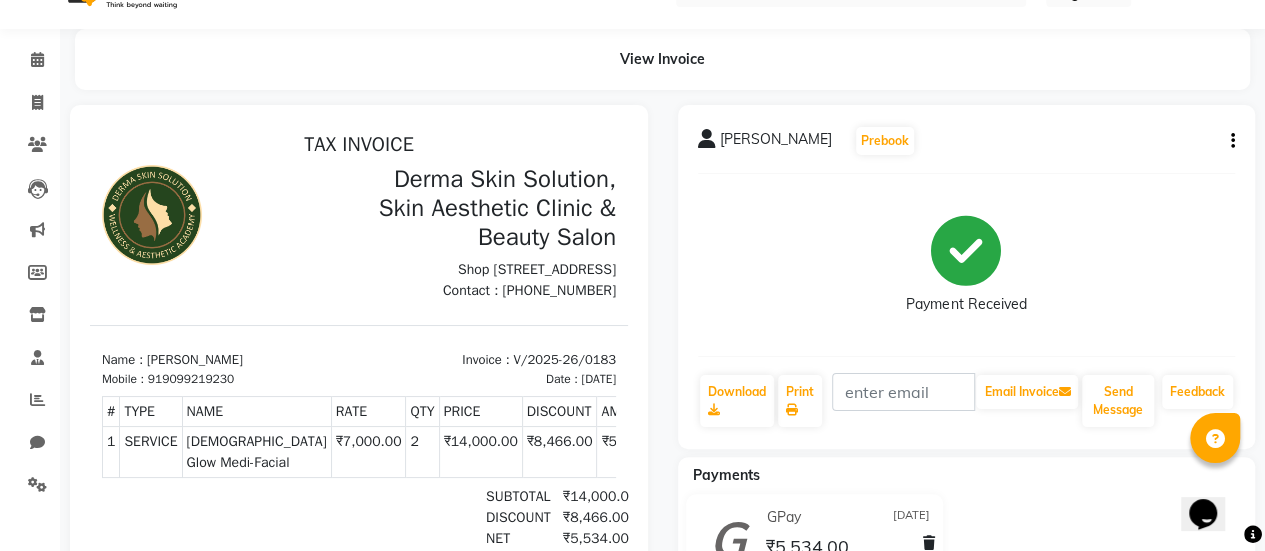 scroll, scrollTop: 0, scrollLeft: 0, axis: both 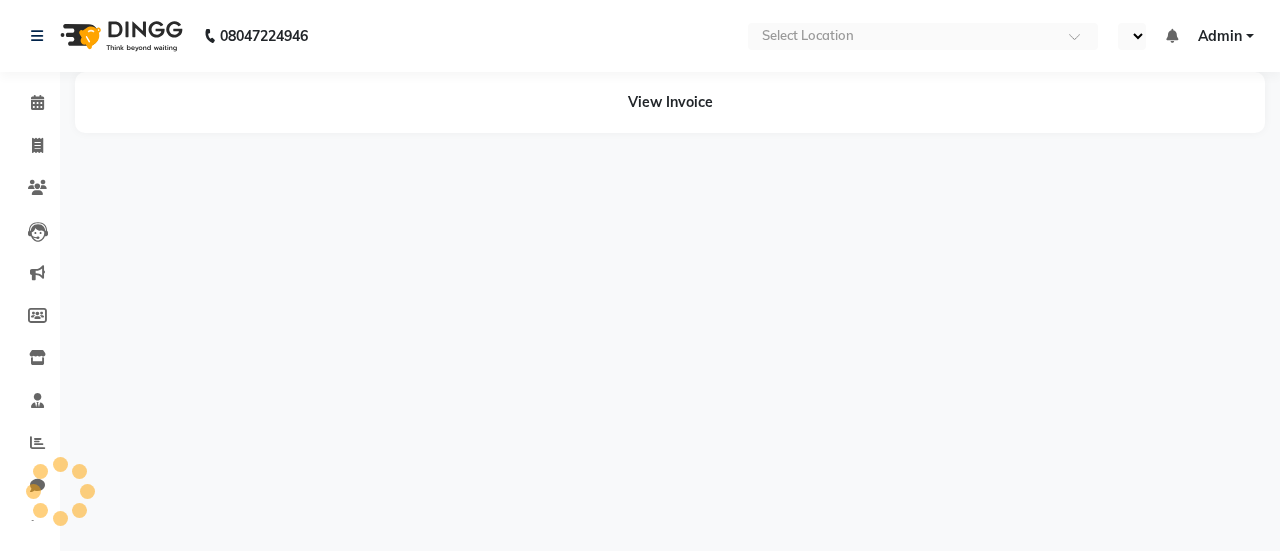 select on "en" 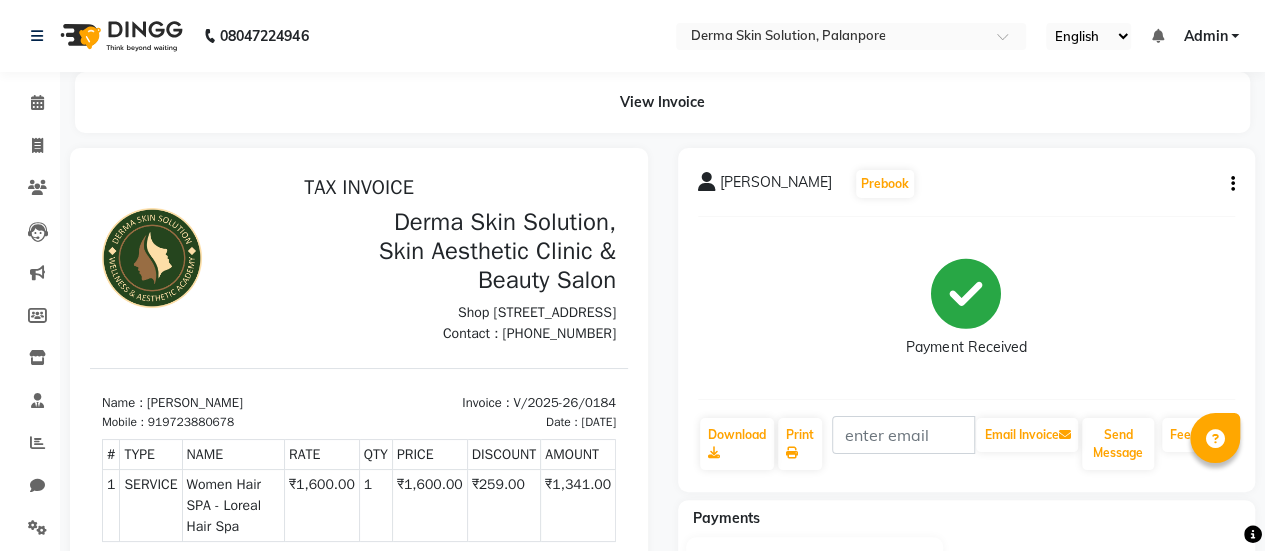scroll, scrollTop: 31, scrollLeft: 0, axis: vertical 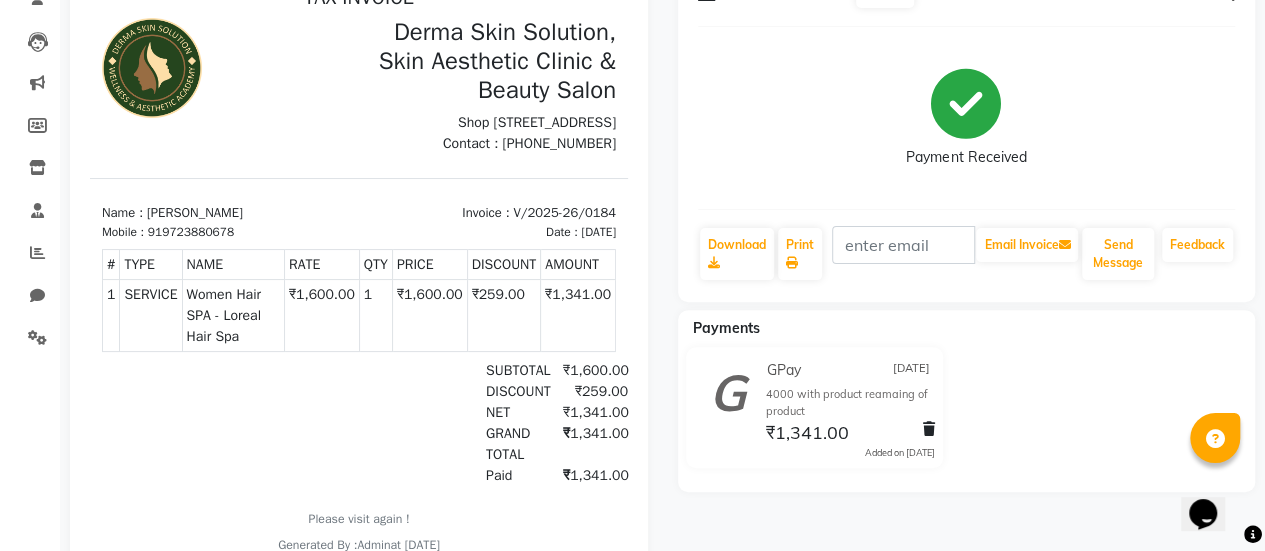 click on "TAX INVOICE
Derma Skin Solution, Skin Aesthetic Clinic & Beauty Salon
[STREET_ADDRESS]
Contact : [PHONE_NUMBER]
Mobile : #" at bounding box center (359, 270) 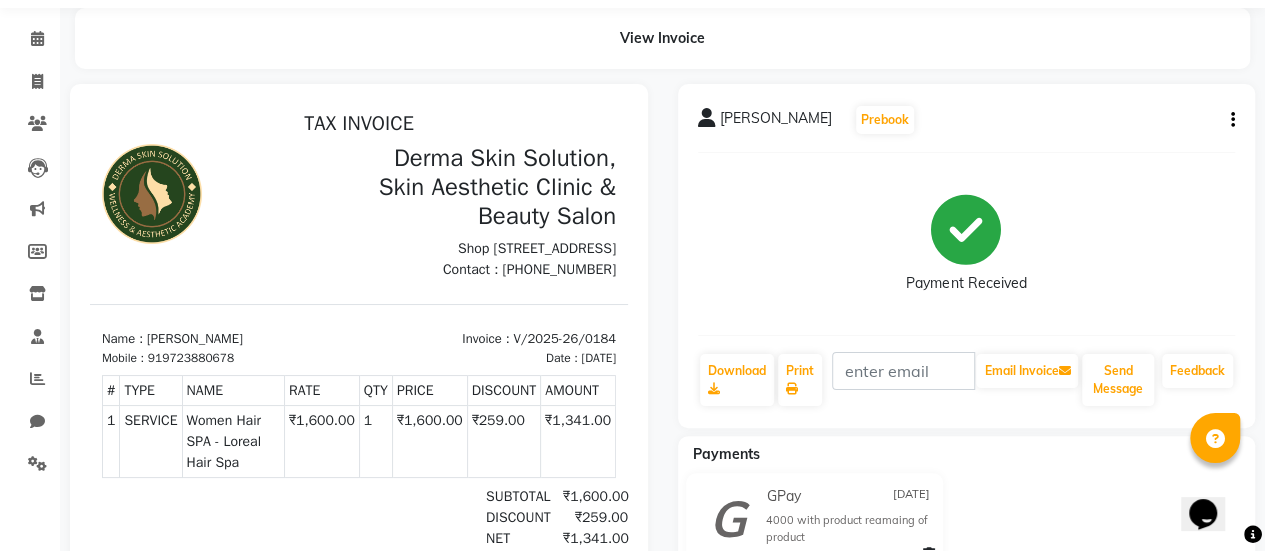scroll, scrollTop: 58, scrollLeft: 0, axis: vertical 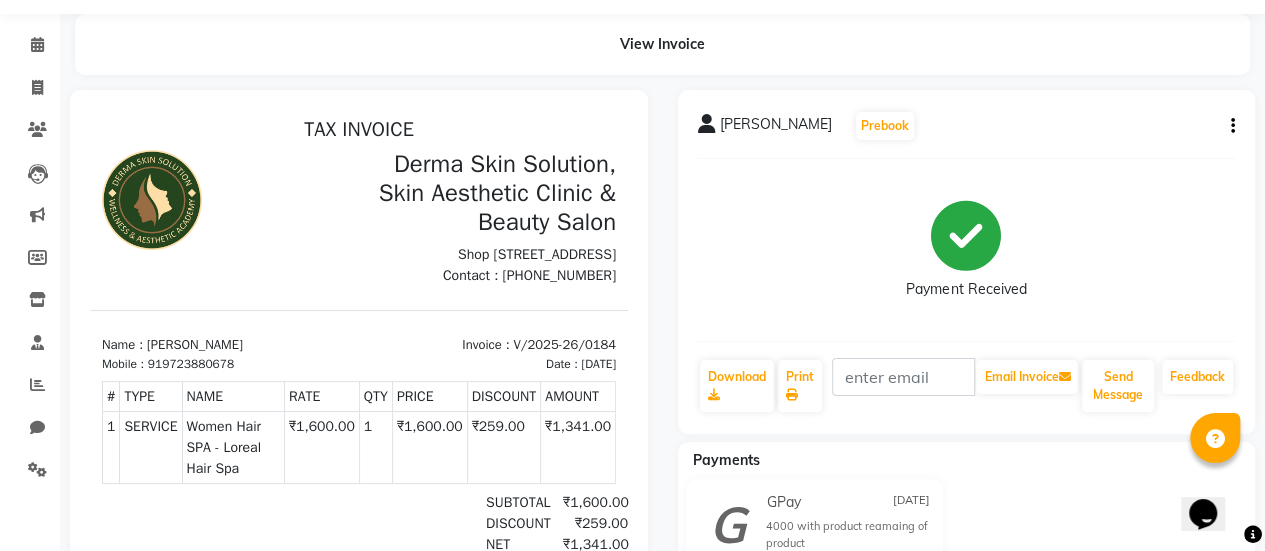 click on "[PERSON_NAME]  Prebook   Payment Received  Download  Print   Email Invoice   Send Message Feedback" 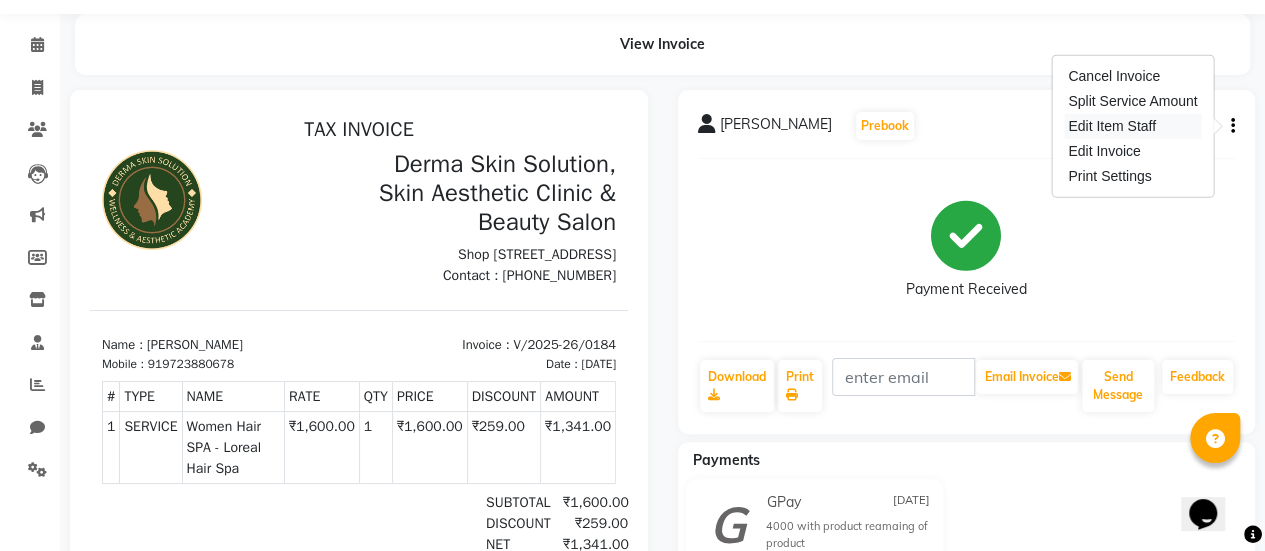 click on "Edit Item Staff" at bounding box center [1132, 126] 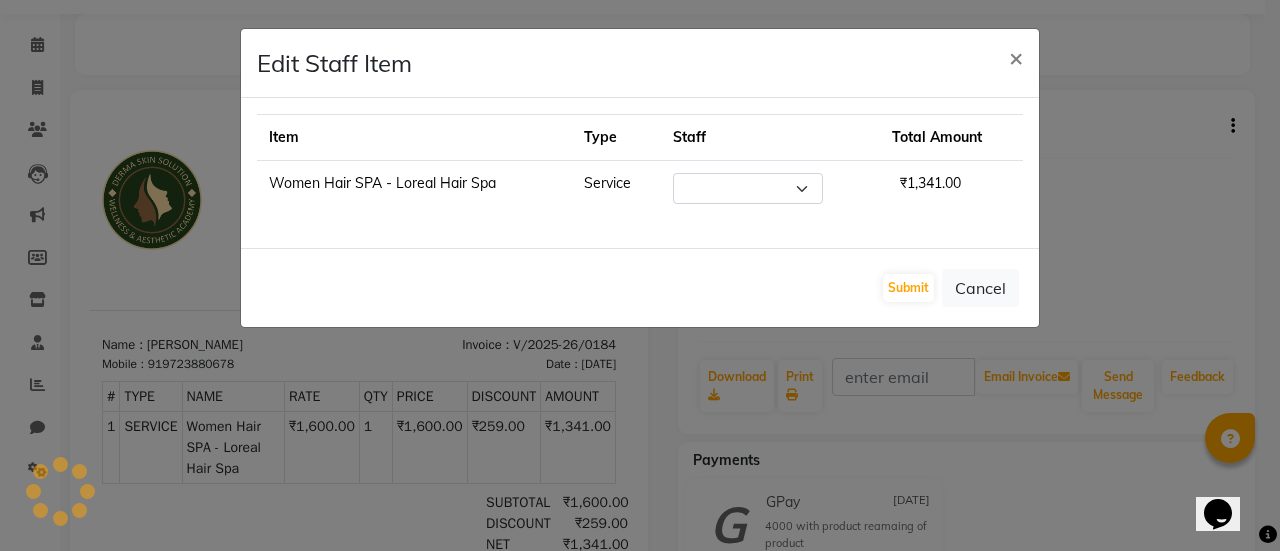 select on "77000" 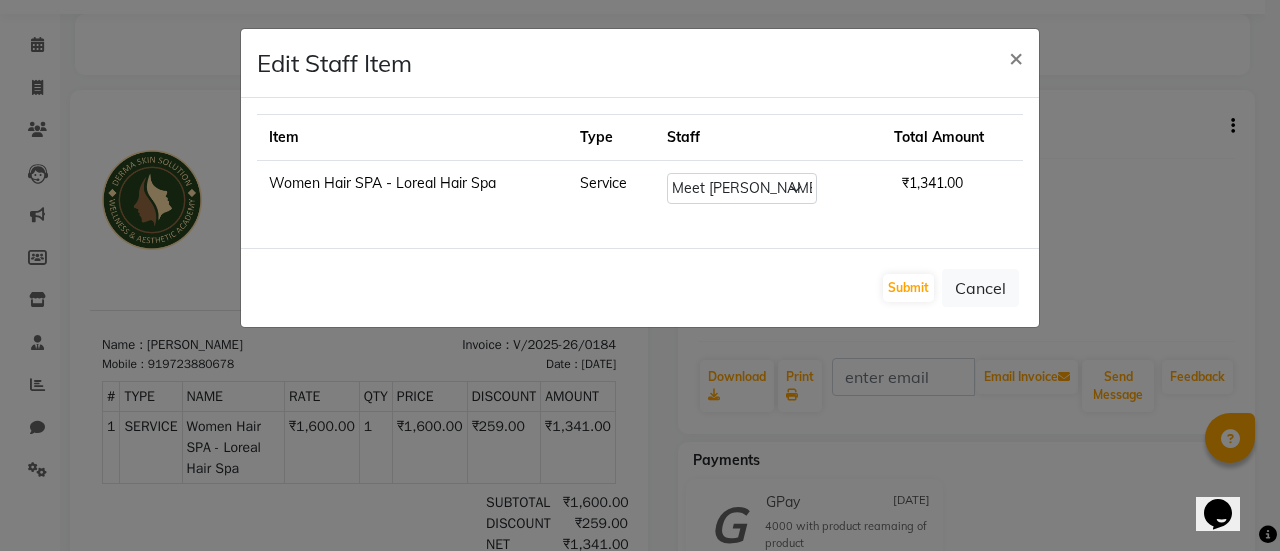 click on "Edit Staff Item  × Item Type Staff Total Amount Women Hair SPA - Loreal Hair Spa Service Select  Aum Valand   Bhavesh Sodha   Daksha Sosa   Deepa Rajani   Meet Chauhan   Muskan Sharma   Rahul Maru   Rohan Sosa   Sujata Sethy   Usha Parmar  ₹1,341.00  Submit   Cancel" 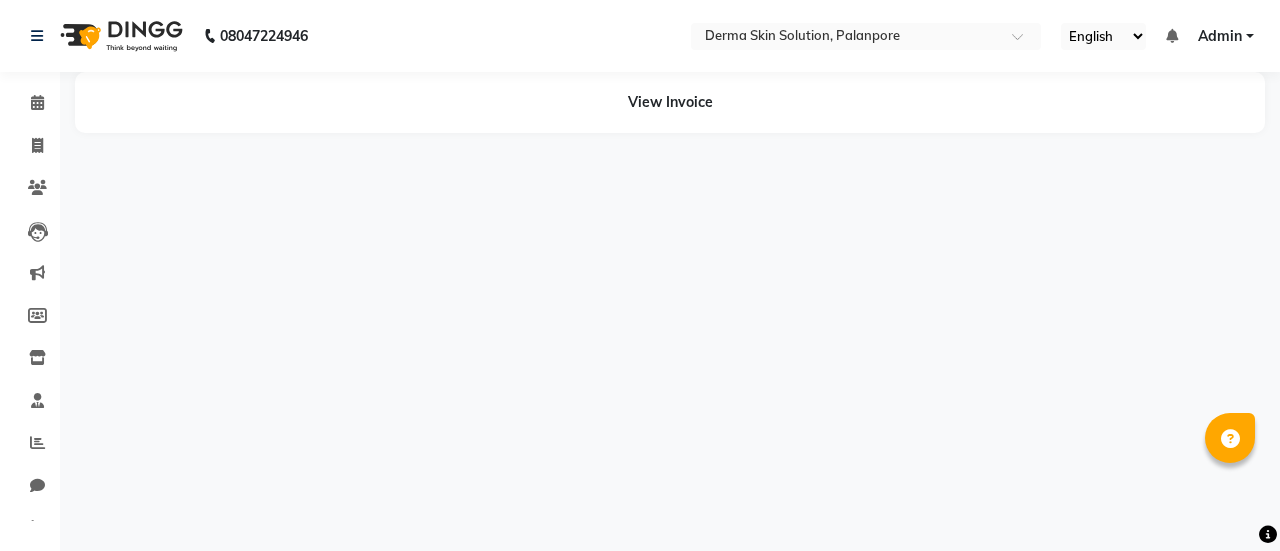 scroll, scrollTop: 0, scrollLeft: 0, axis: both 